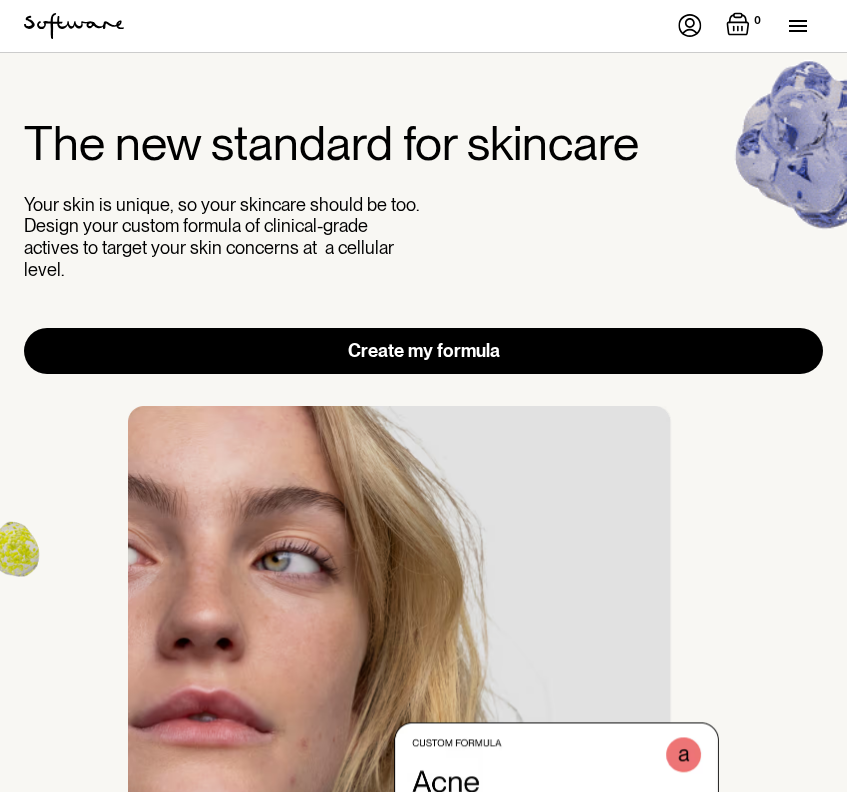 scroll, scrollTop: 0, scrollLeft: 0, axis: both 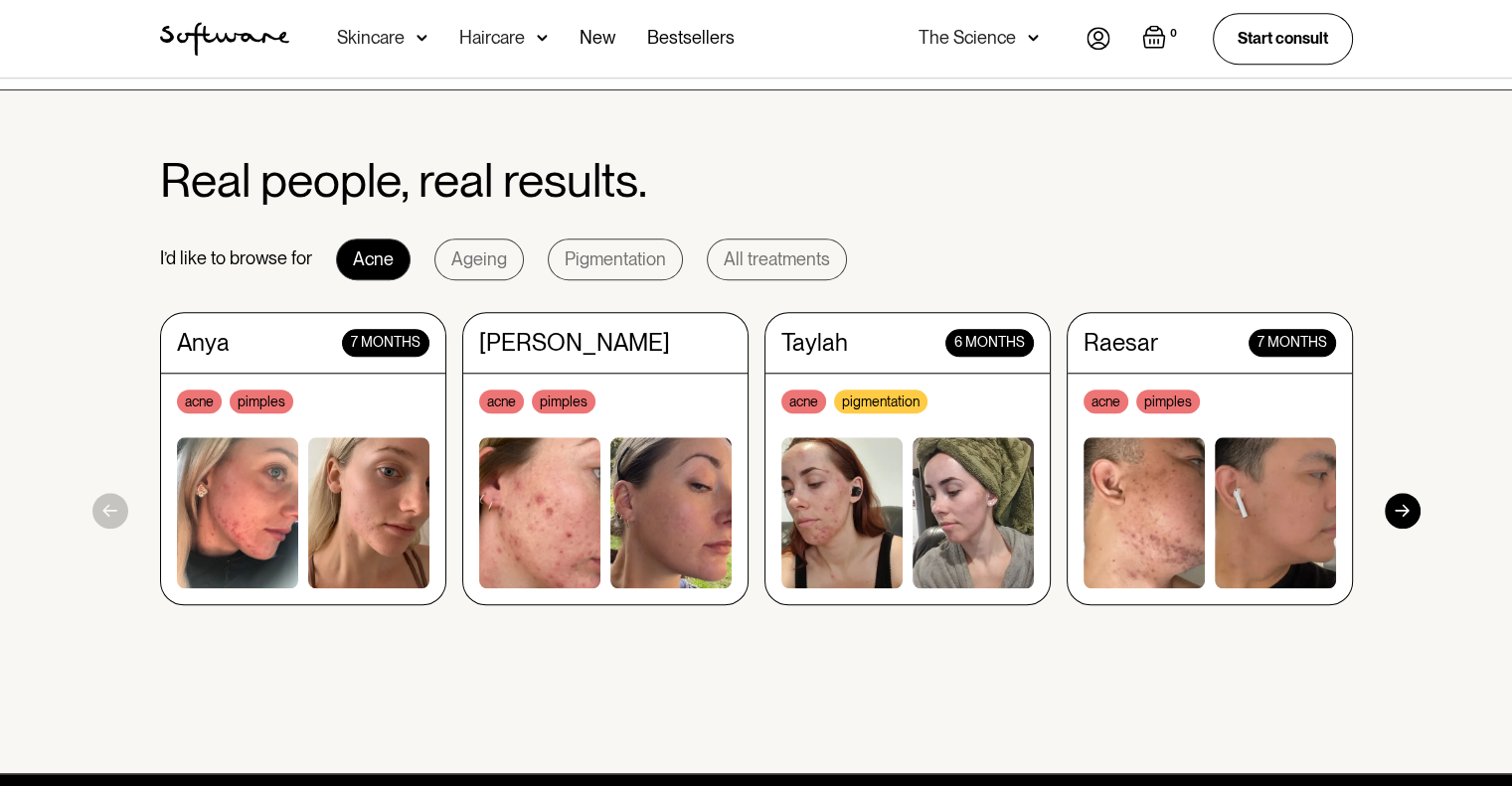 click at bounding box center [1403, 511] 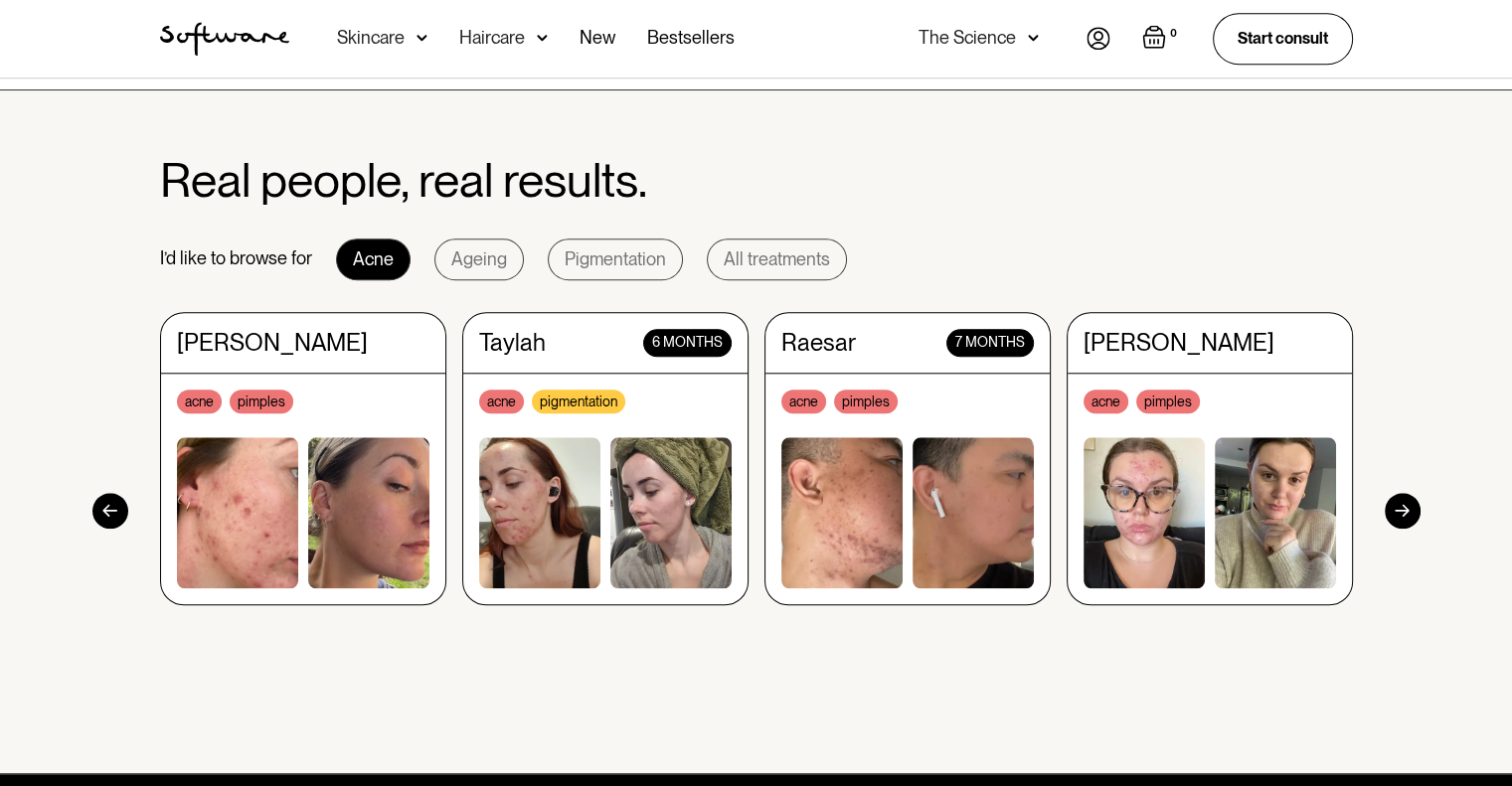click at bounding box center (1403, 511) 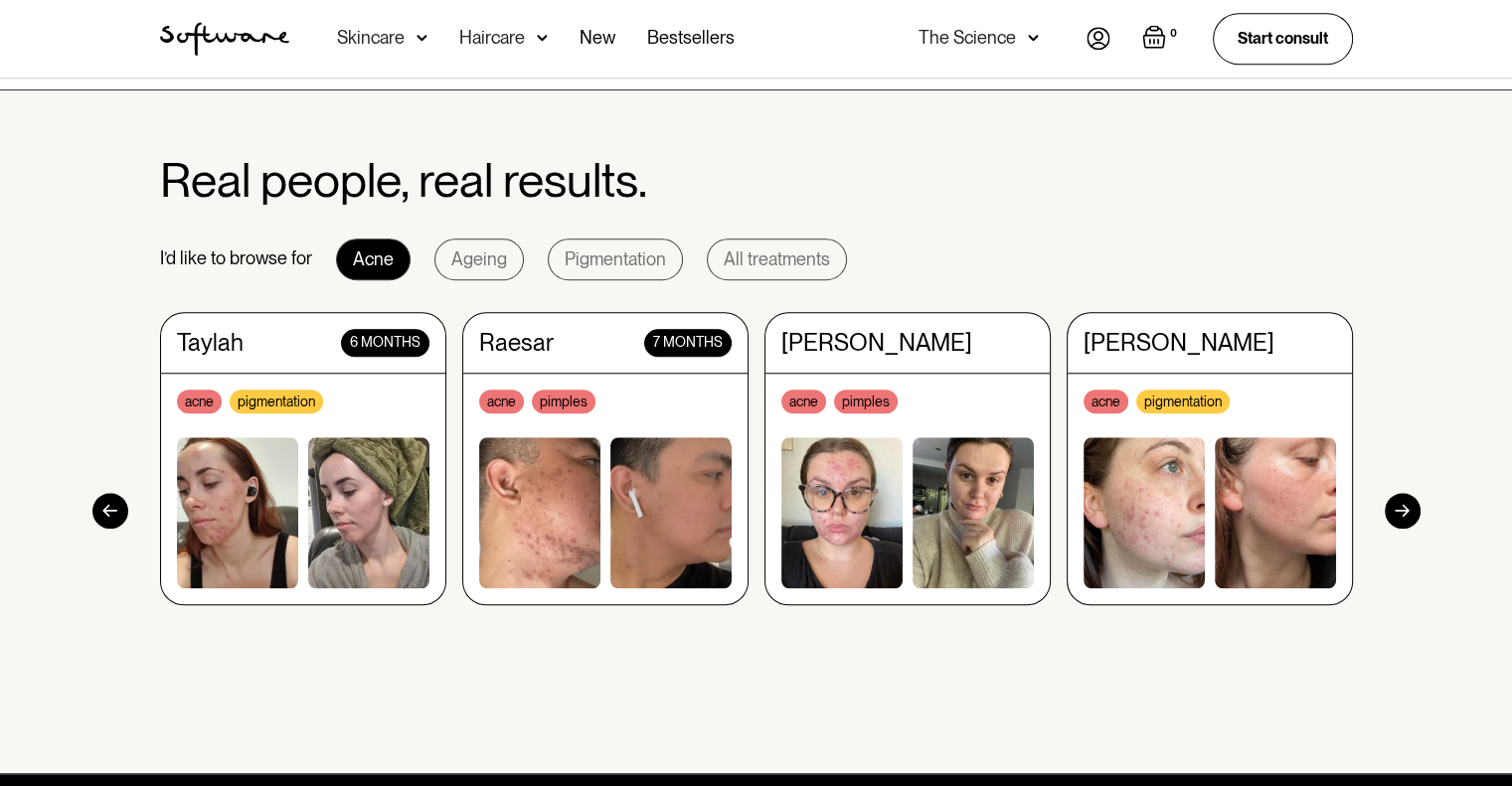 click at bounding box center [1403, 511] 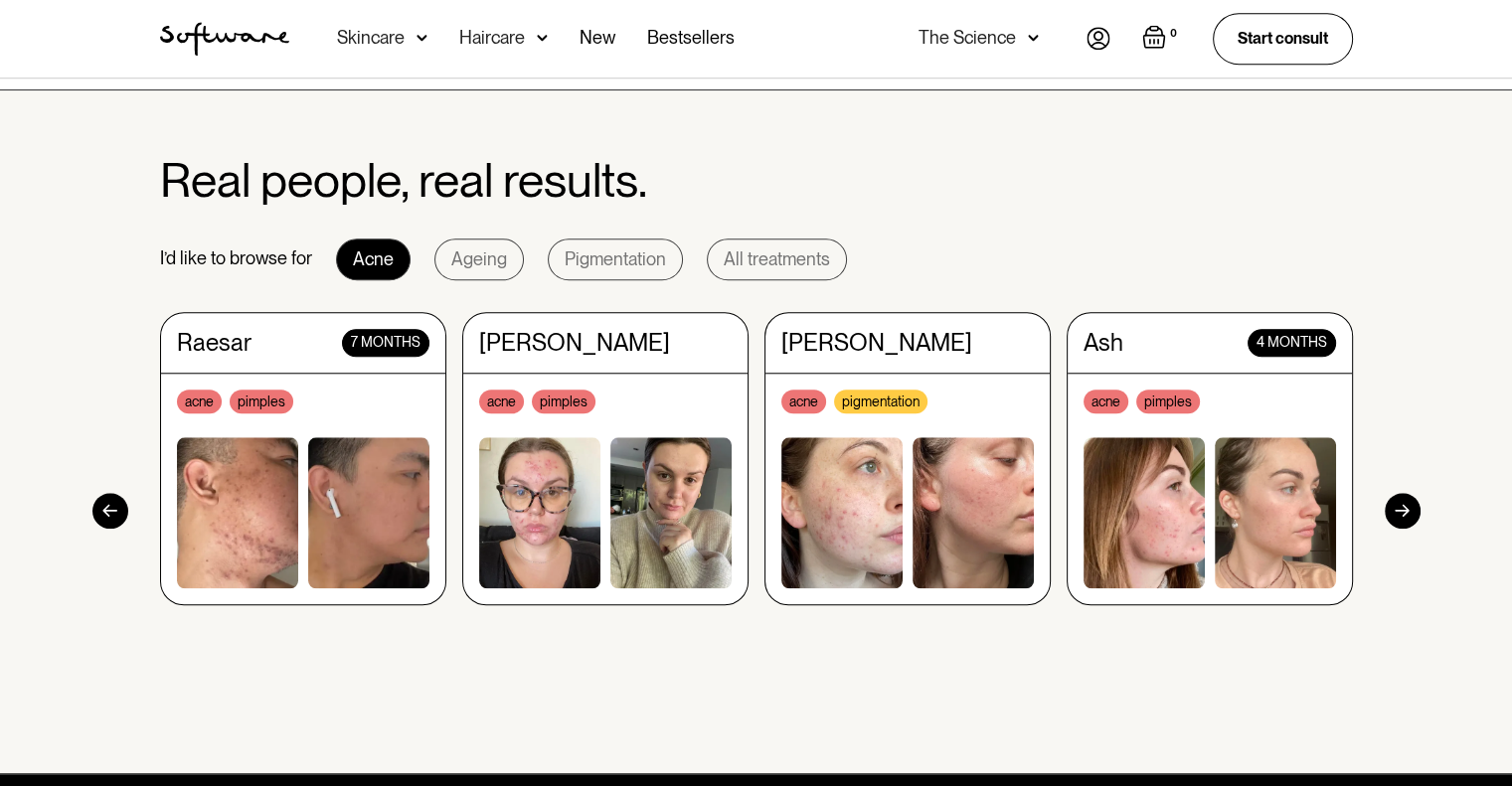 click at bounding box center [1403, 511] 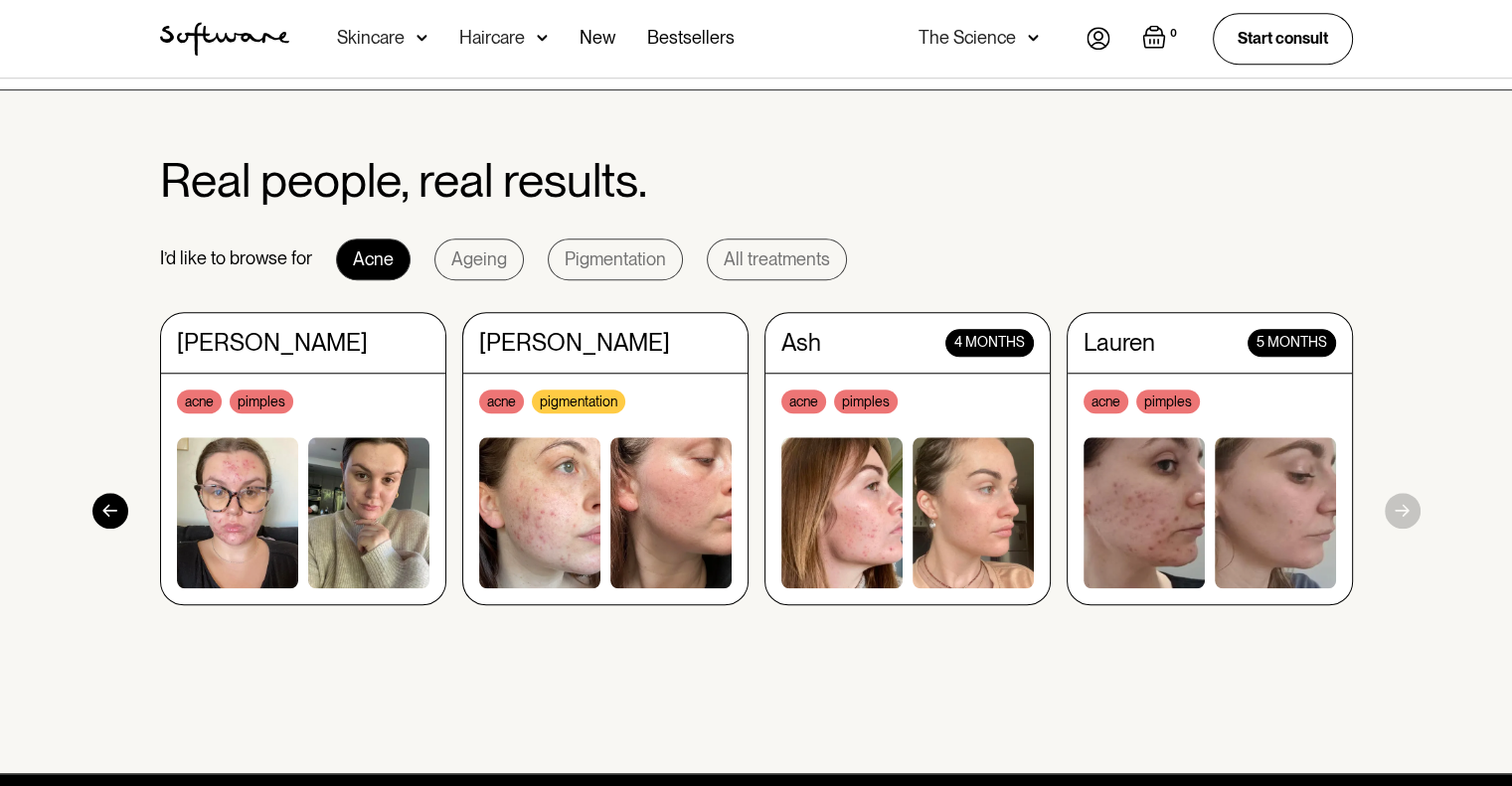click on "Real people, real results. I’d like to browse for Acne Ageing Pigmentation All treatments Anya 7 months acne pimples Sonya acne pimples Taylah 6 months acne pigmentation Raesar 7 months acne pimples Christine acne pimples Elise acne pigmentation Ash 4 months acne pimples Lauren 5 months acne pimples Anna, 49 3 months fine lines dullness Jessica 3 months fine lines dullness Brianna 3 weeks dullness acne Dayl 10 months pigmentation fine lines Yazmin 3 months pigmentation pimples Chrystalla 10 months pigmentation fine lines Ashlynn 7 weeks pigmentation Jodie 6 months pigmentation fine lines Kel 6 months pigmentation pimples Tash 2 months pigmentation dullness Tara 8 months pigmentation pimples Paris 2 months pigmentation pimples Tiarna 8 months pigmentation pimples Anna 3 MONTHS Ageing Tash 2 MONTHS Pigmentation Jessica 6 MONTHS Pigmentation Lauren 5 MONTHS Pigmentation Ash Marie 4 MONTHS Acne Taylah 6 MONTHS Acne Tara 2 MONTHS Acne Your custom prescription formula $88 every 8 weeks Create my formula" at bounding box center [756, 432] 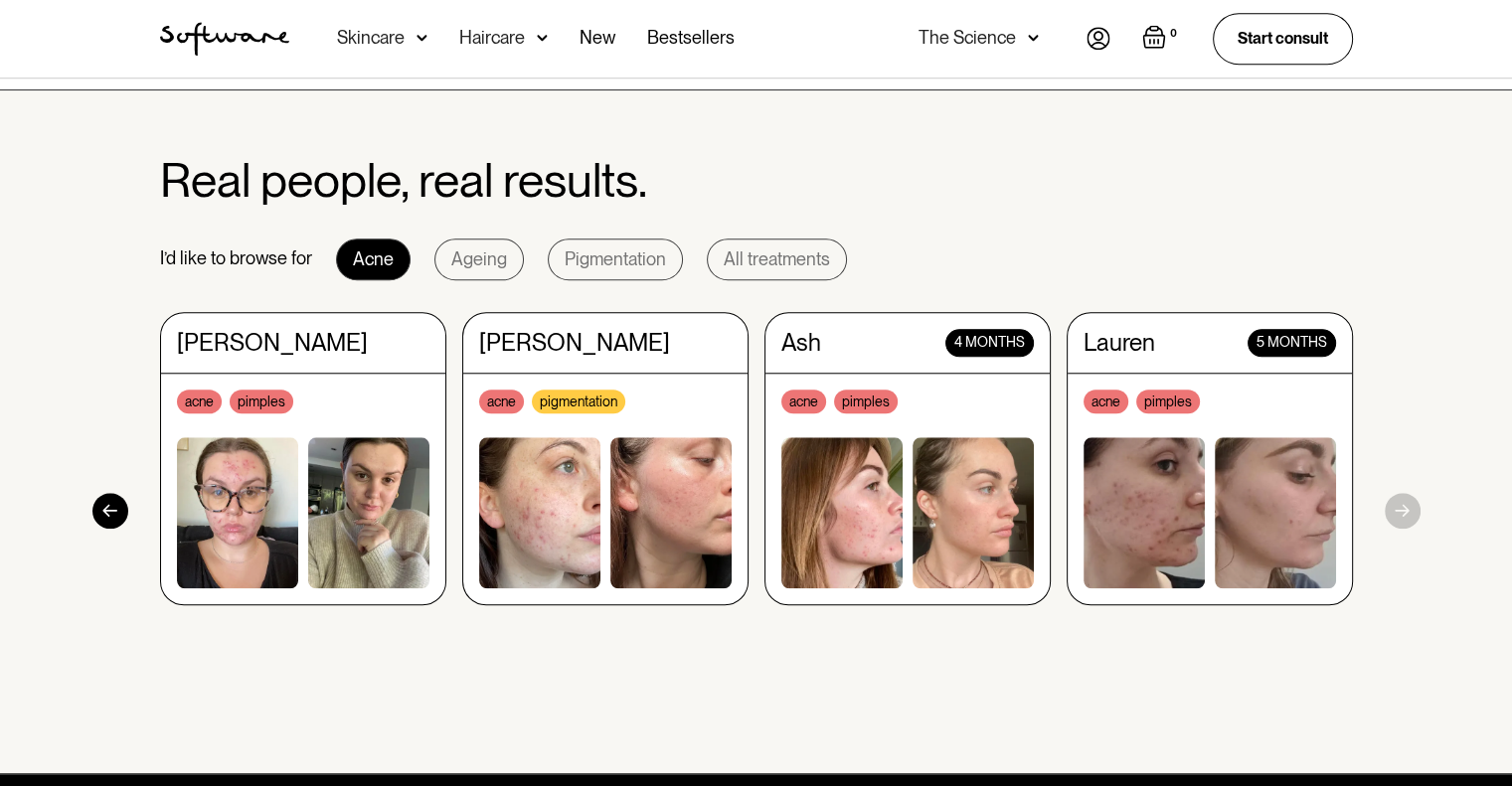 click on "Real people, real results. I’d like to browse for Acne Ageing Pigmentation All treatments Anya 7 months acne pimples Sonya acne pimples Taylah 6 months acne pigmentation Raesar 7 months acne pimples Christine acne pimples Elise acne pigmentation Ash 4 months acne pimples Lauren 5 months acne pimples Anna, 49 3 months fine lines dullness Jessica 3 months fine lines dullness Brianna 3 weeks dullness acne Dayl 10 months pigmentation fine lines Yazmin 3 months pigmentation pimples Chrystalla 10 months pigmentation fine lines Ashlynn 7 weeks pigmentation Jodie 6 months pigmentation fine lines Kel 6 months pigmentation pimples Tash 2 months pigmentation dullness Tara 8 months pigmentation pimples Paris 2 months pigmentation pimples Tiarna 8 months pigmentation pimples Anna 3 MONTHS Ageing Tash 2 MONTHS Pigmentation Jessica 6 MONTHS Pigmentation Lauren 5 MONTHS Pigmentation Ash Marie 4 MONTHS Acne Taylah 6 MONTHS Acne Tara 2 MONTHS Acne Your custom prescription formula $88 every 8 weeks Create my formula" at bounding box center (756, 432) 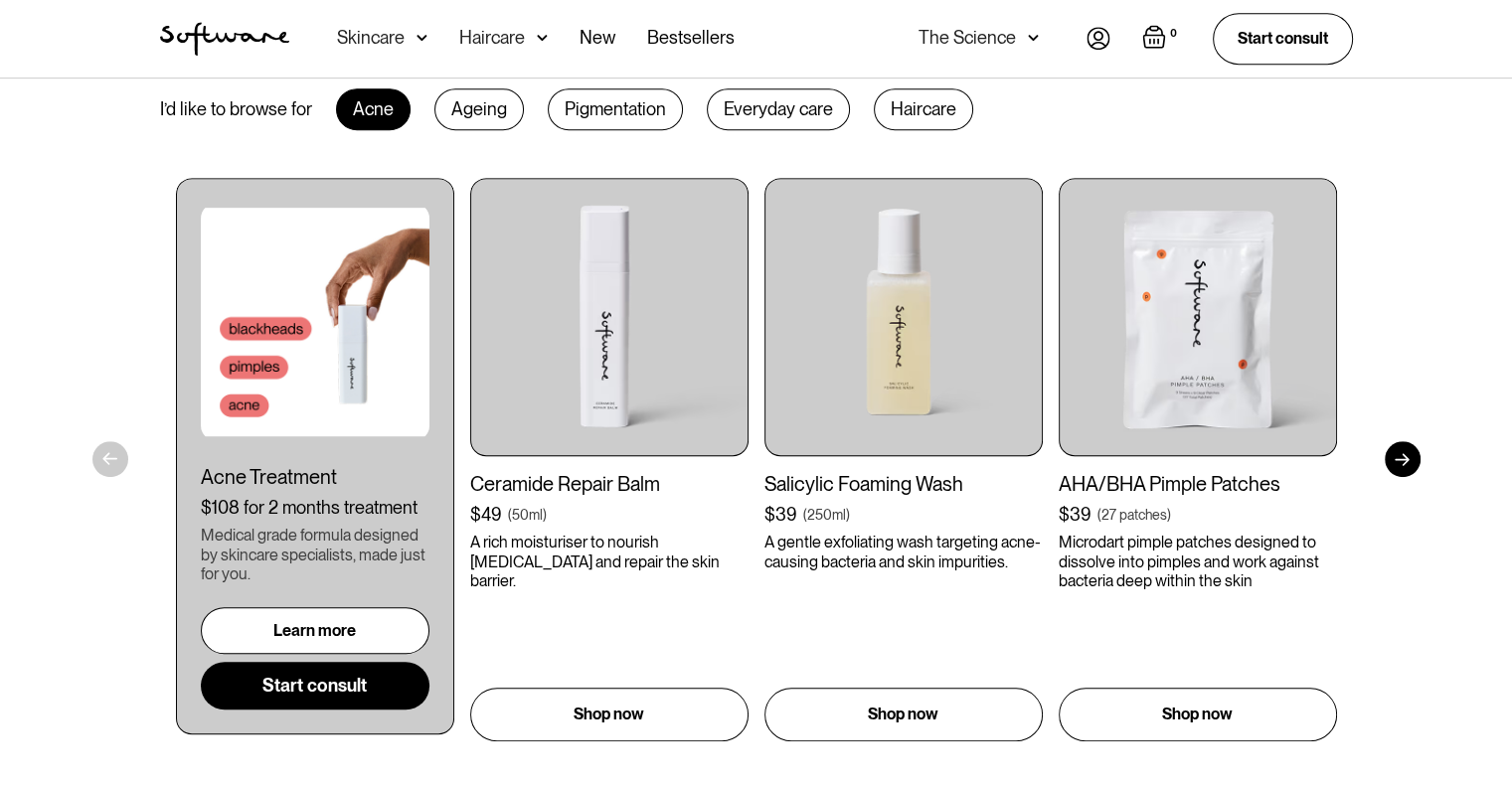 scroll, scrollTop: 1023, scrollLeft: 0, axis: vertical 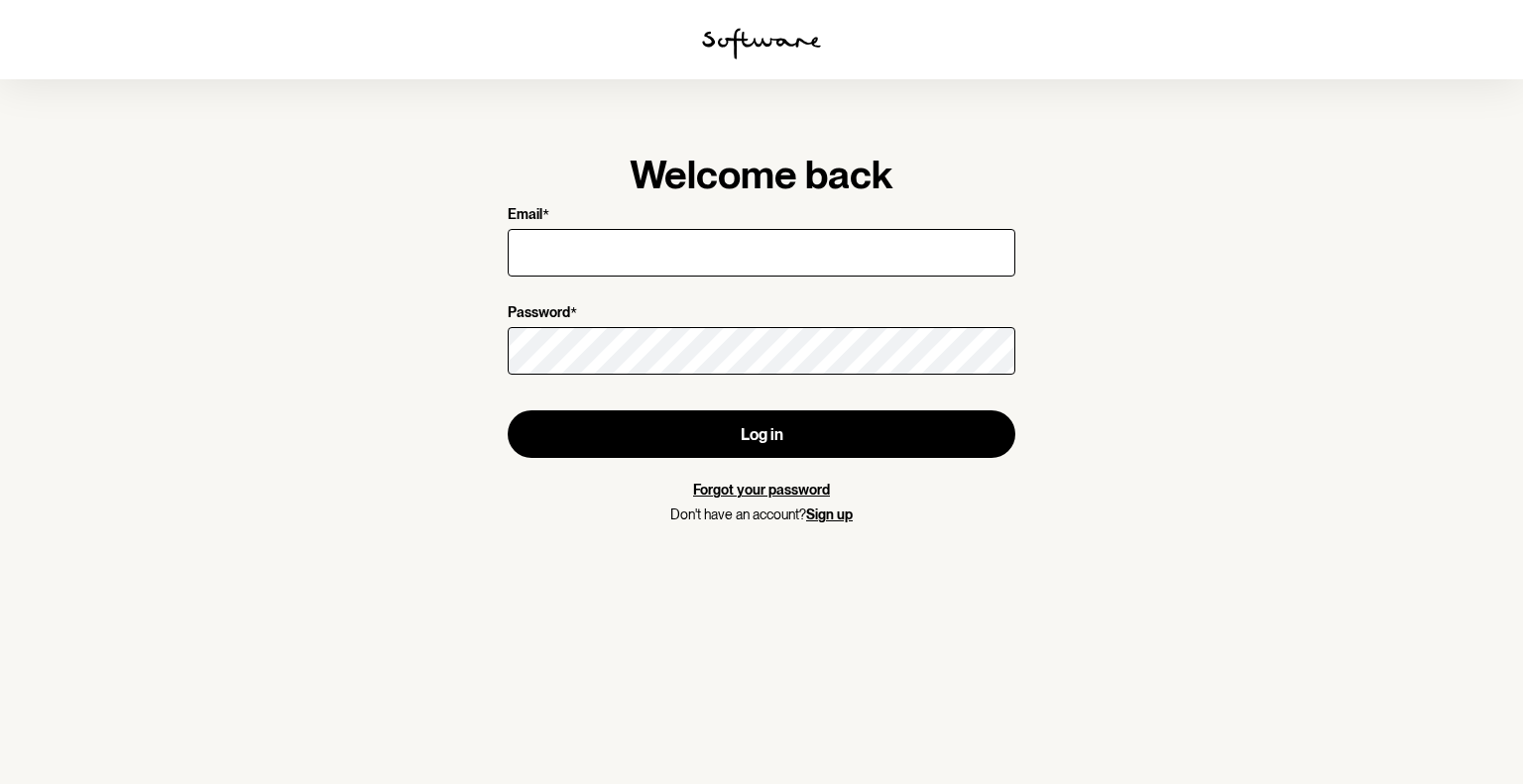 click on "Email *" at bounding box center (762, 253) 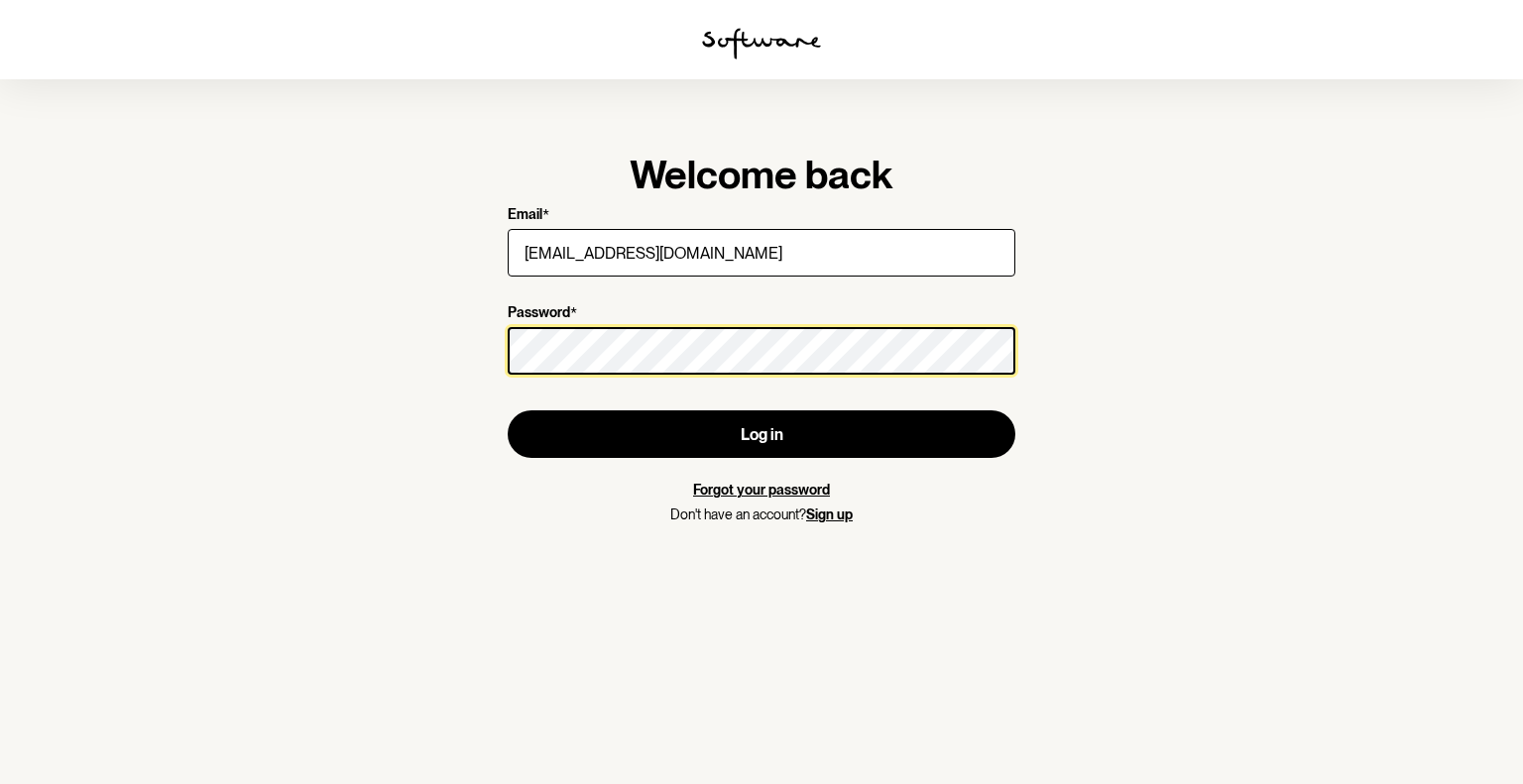 click on "Log in" at bounding box center [762, 434] 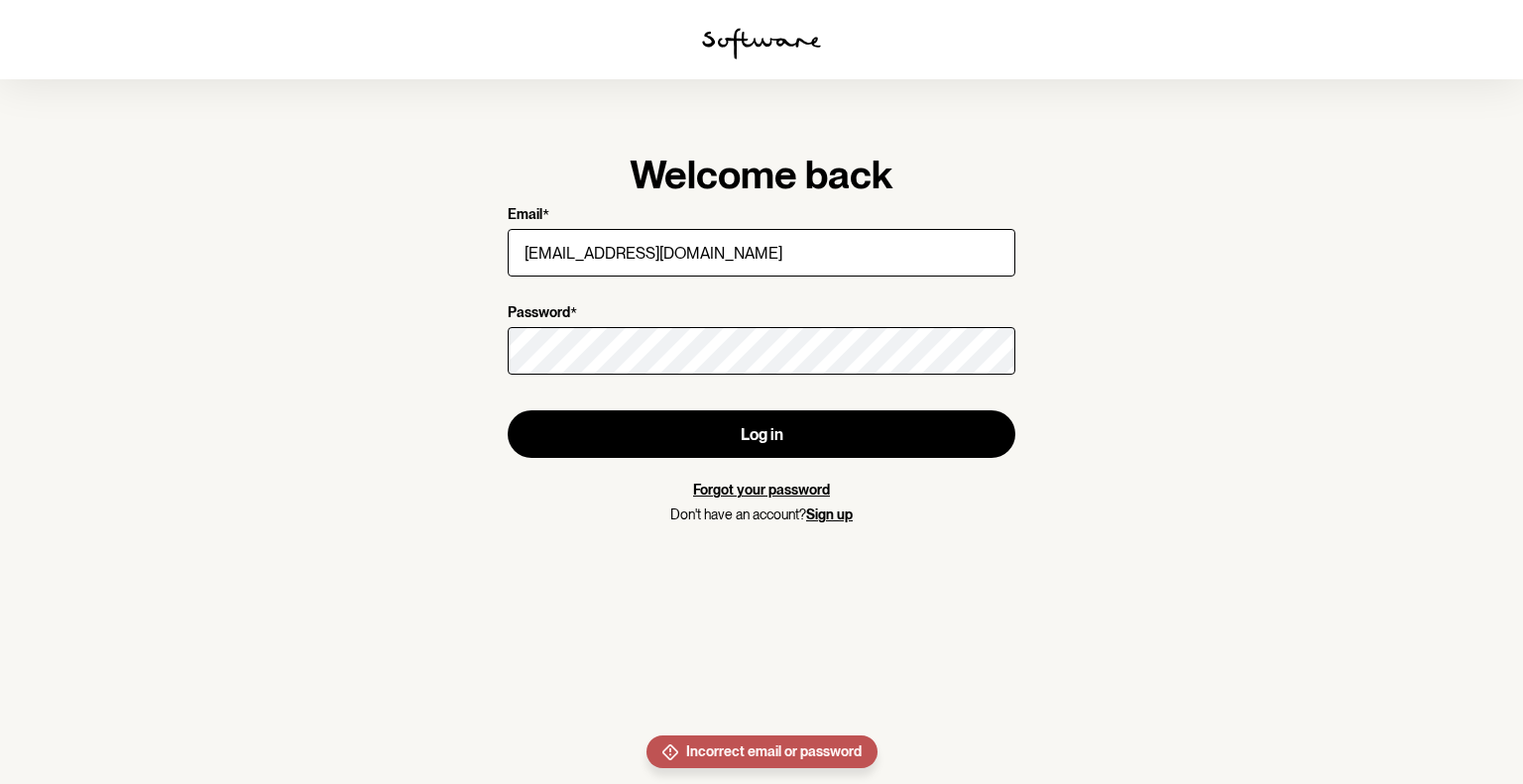 click on "Email * [EMAIL_ADDRESS][DOMAIN_NAME] Password * Log in Forgot your password Don't have an account?  Sign up" at bounding box center [762, 365] 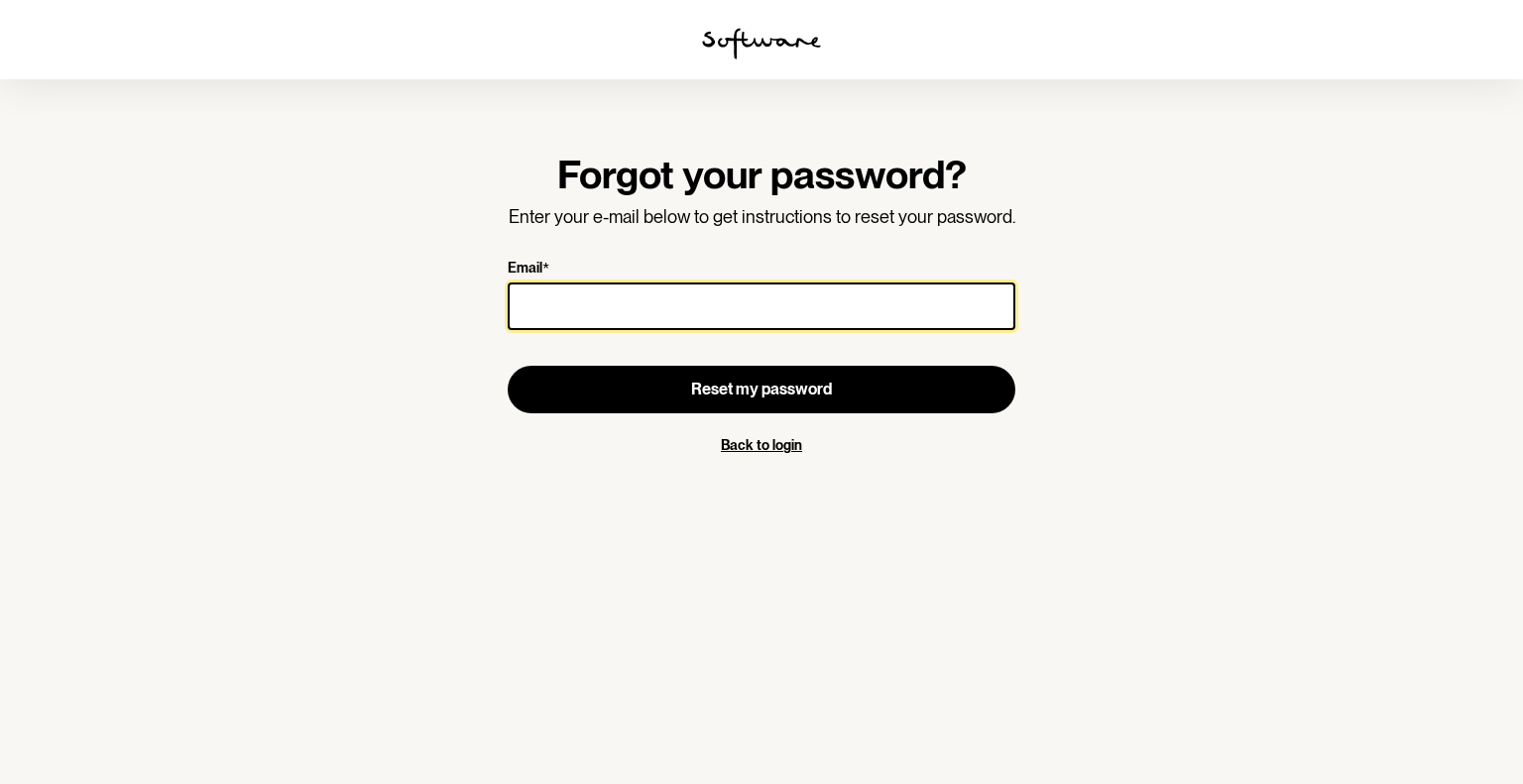 click on "Email *" at bounding box center [762, 306] 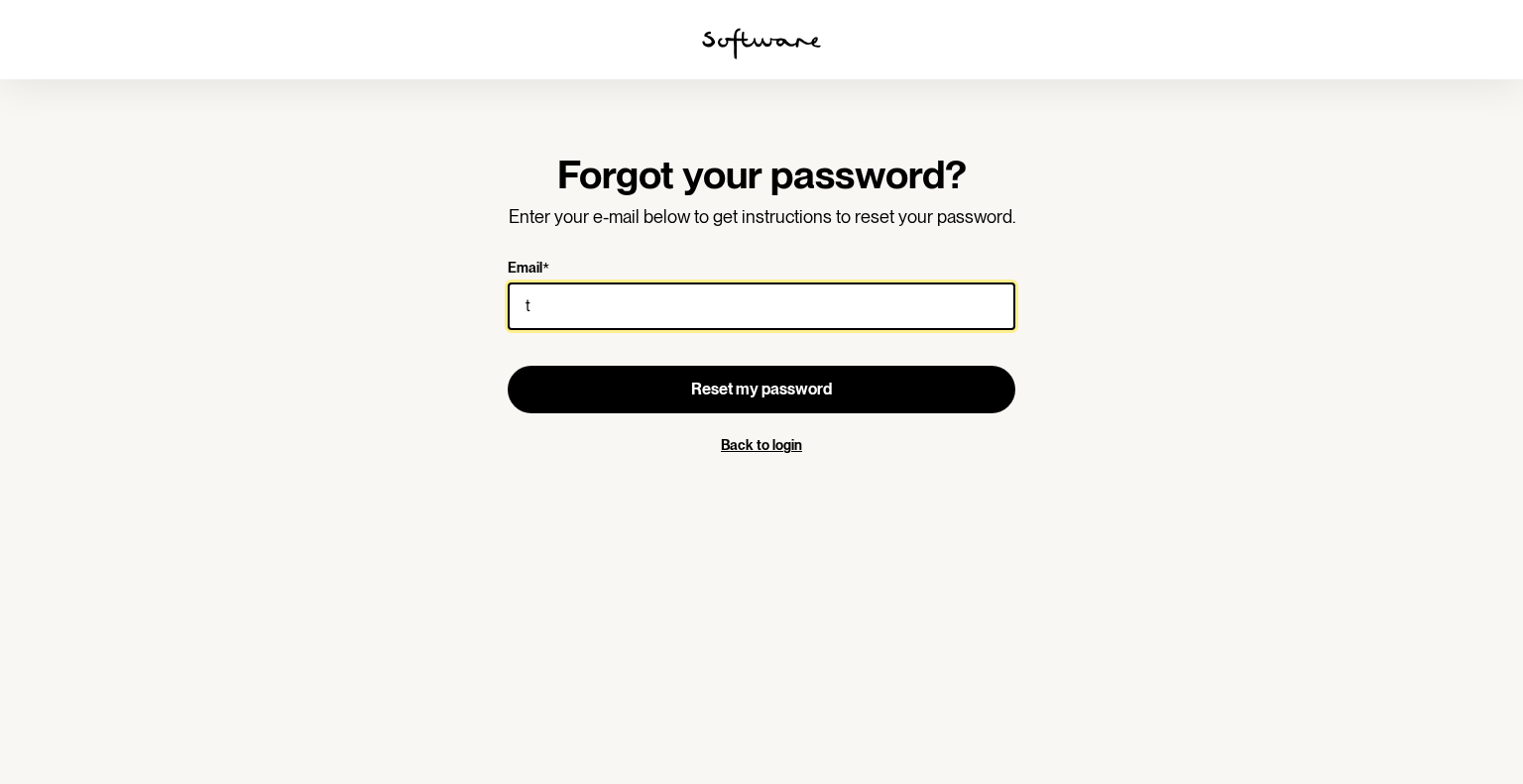 type on "[EMAIL_ADDRESS][DOMAIN_NAME]" 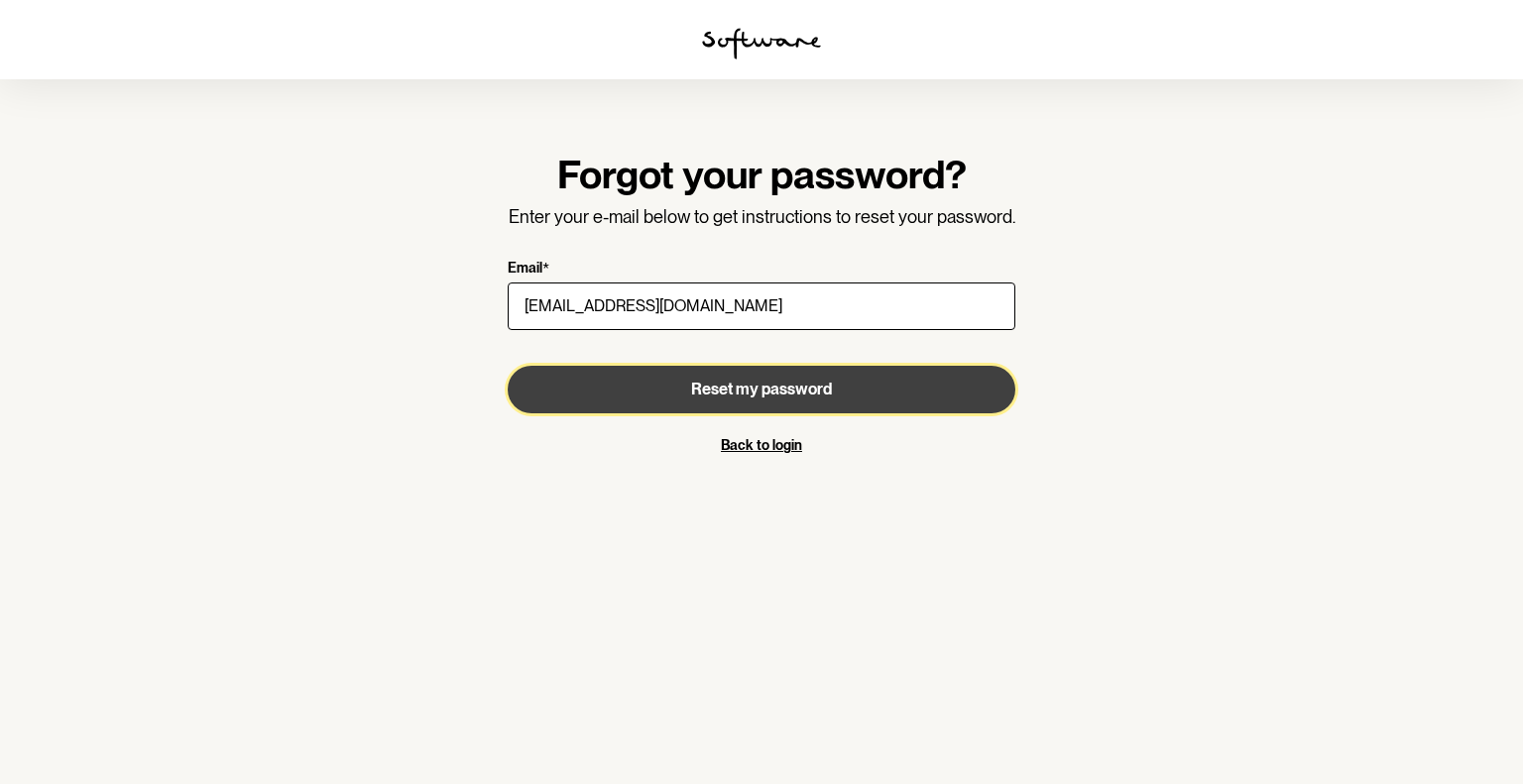 click on "Reset my password" at bounding box center (762, 390) 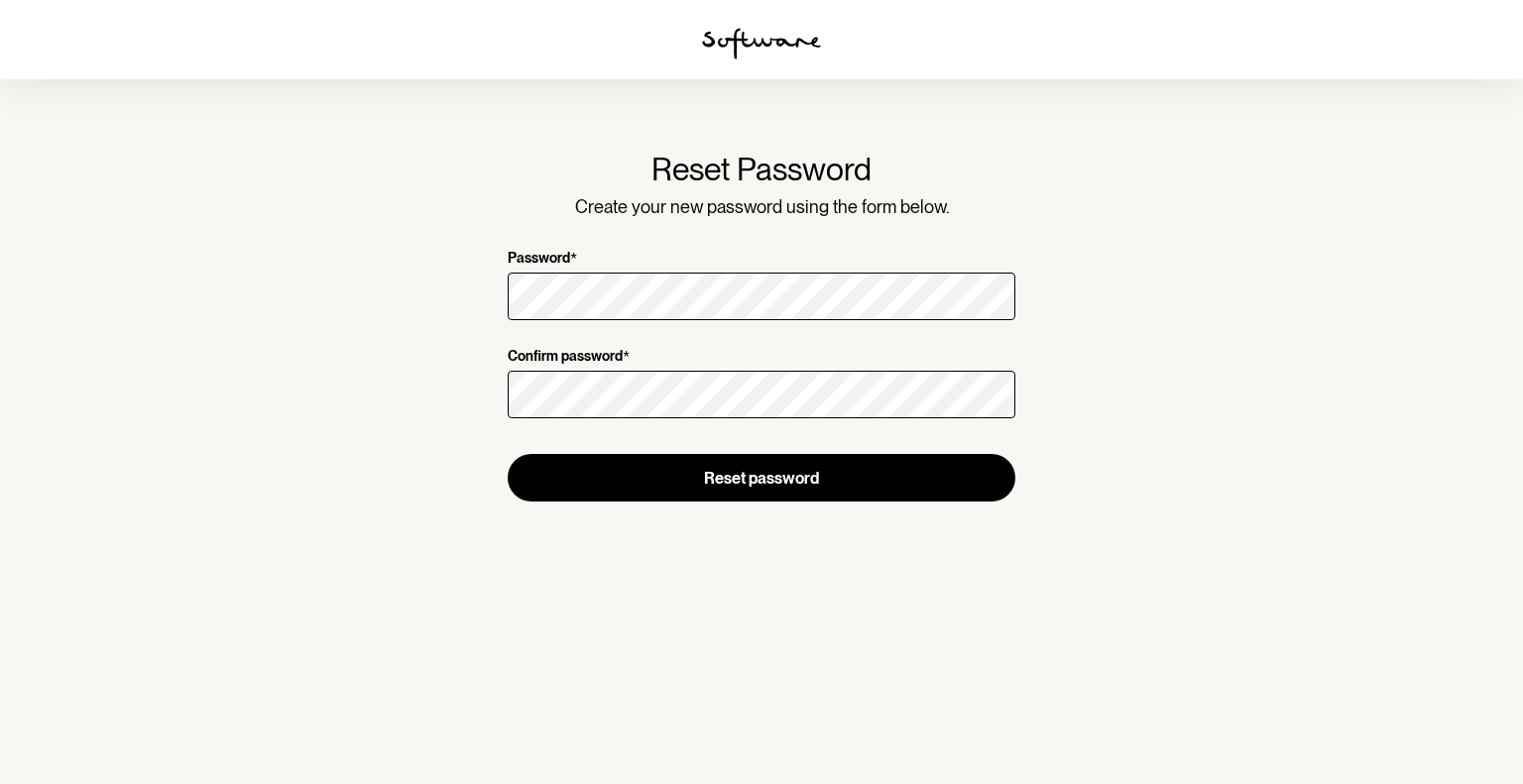 scroll, scrollTop: 0, scrollLeft: 0, axis: both 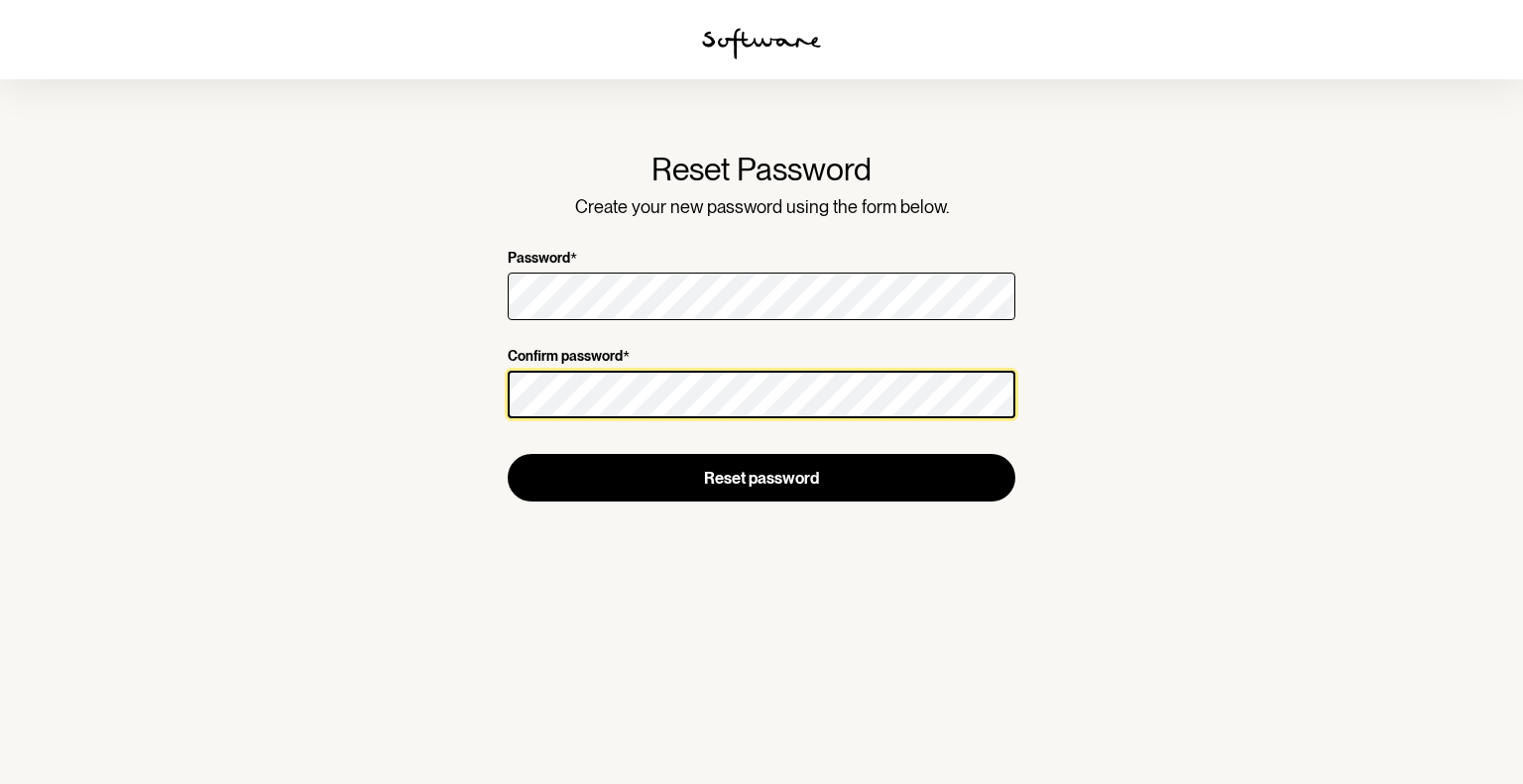 click on "Reset password" at bounding box center (762, 478) 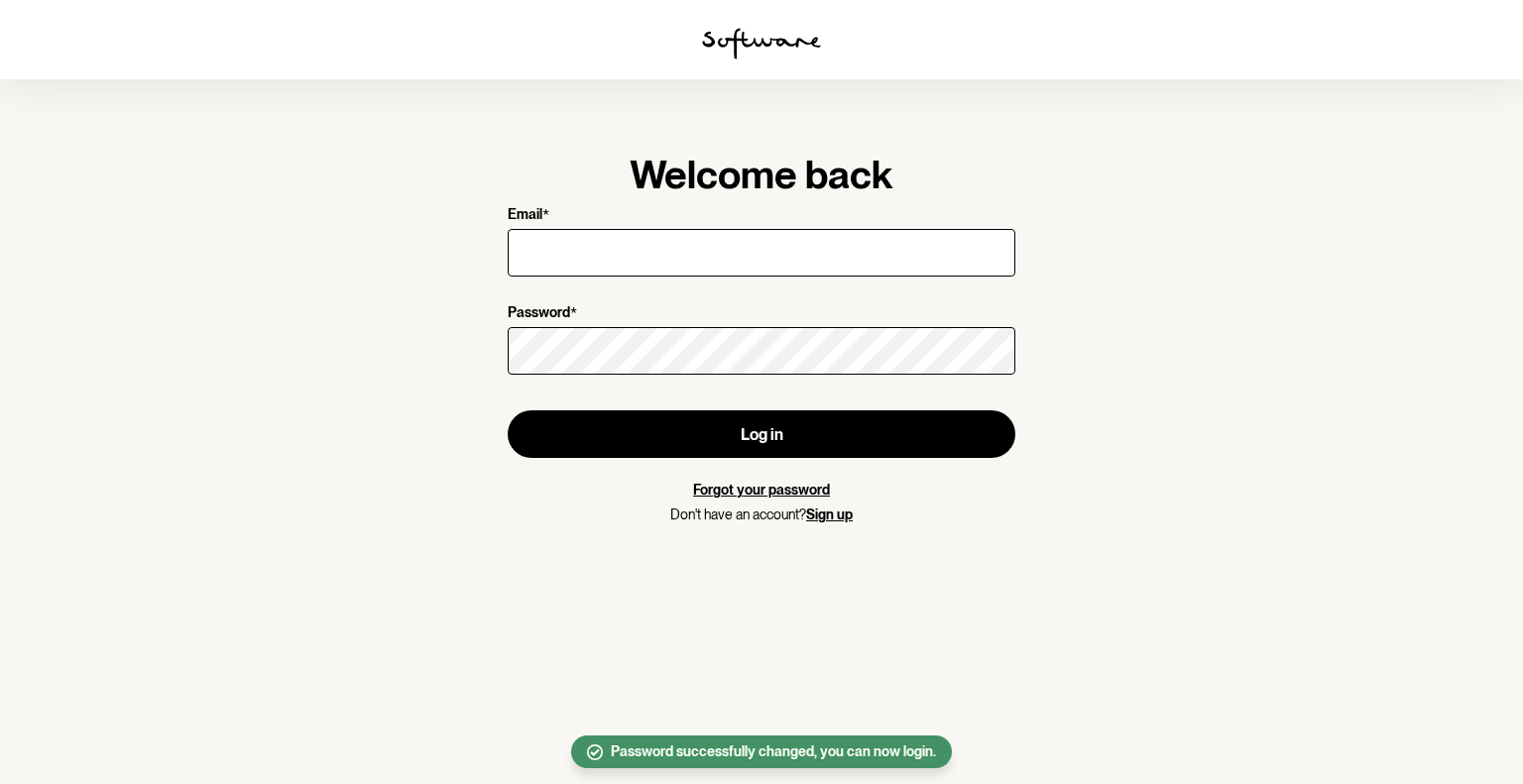 click on "Welcome back Email * Password * Log in Forgot your password Don't have an account?  Sign up" at bounding box center (762, 392) 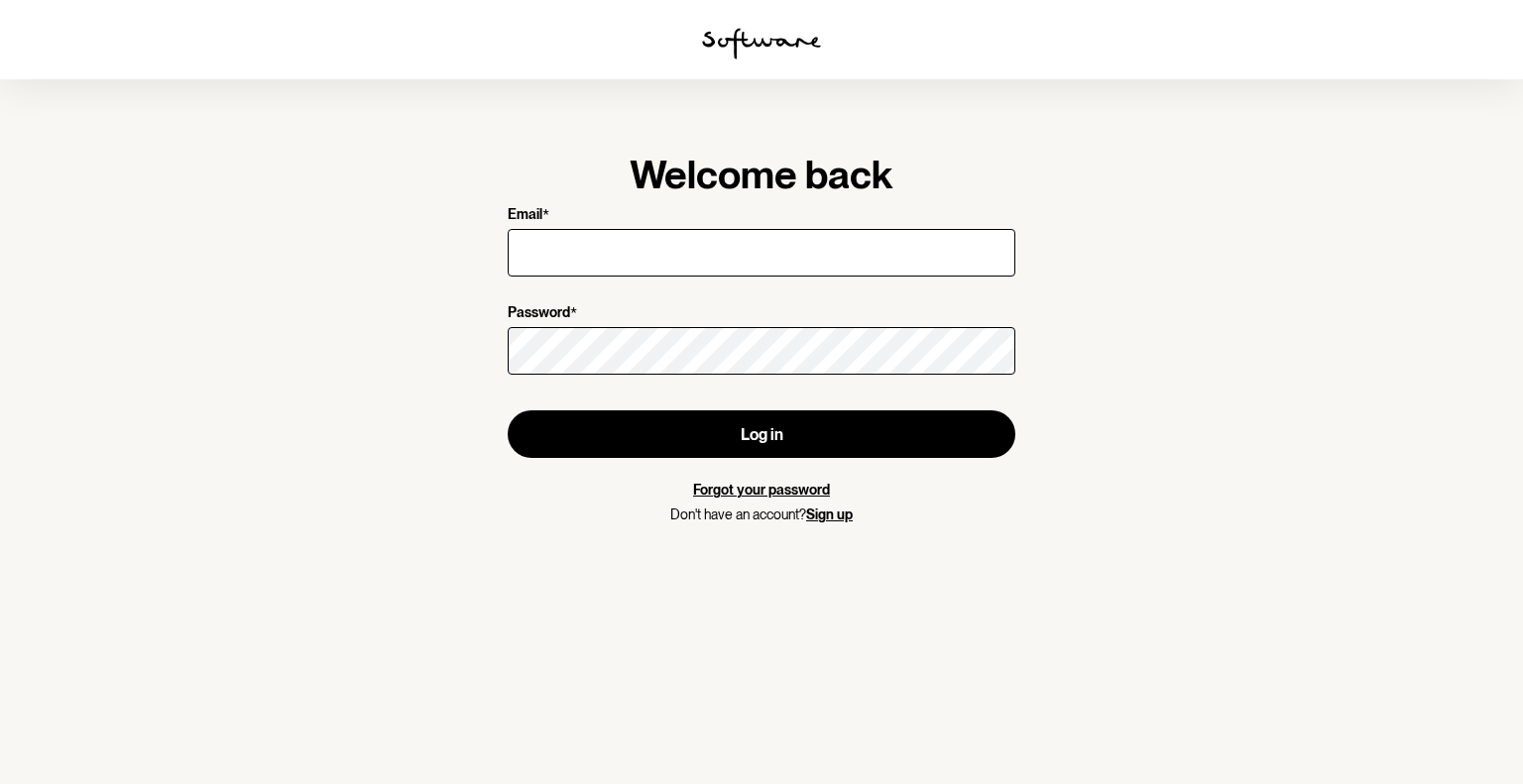 click on "Welcome back Email * Password * Log in Forgot your password Don't have an account?  Sign up" at bounding box center (762, 392) 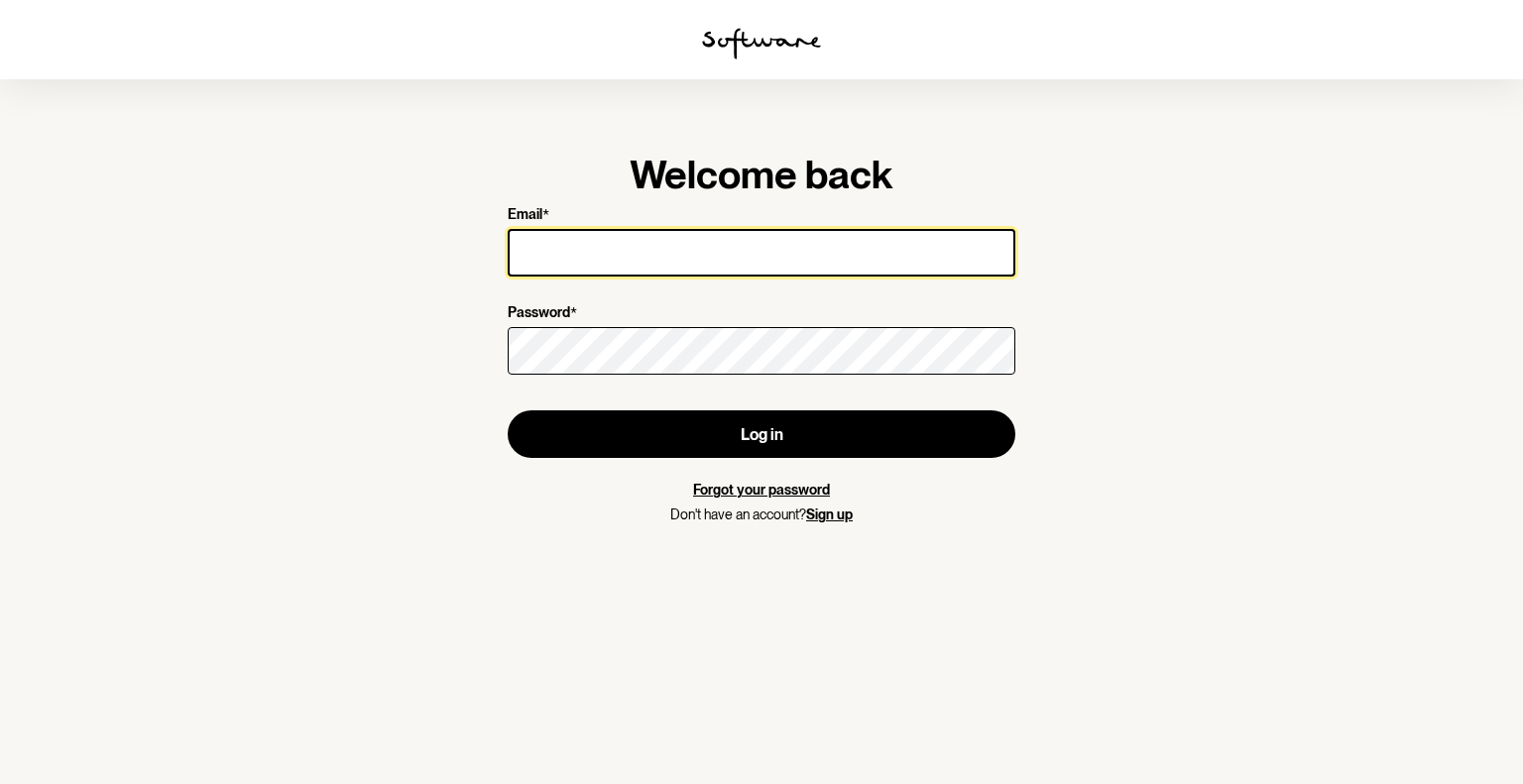 click on "Email *" at bounding box center (762, 253) 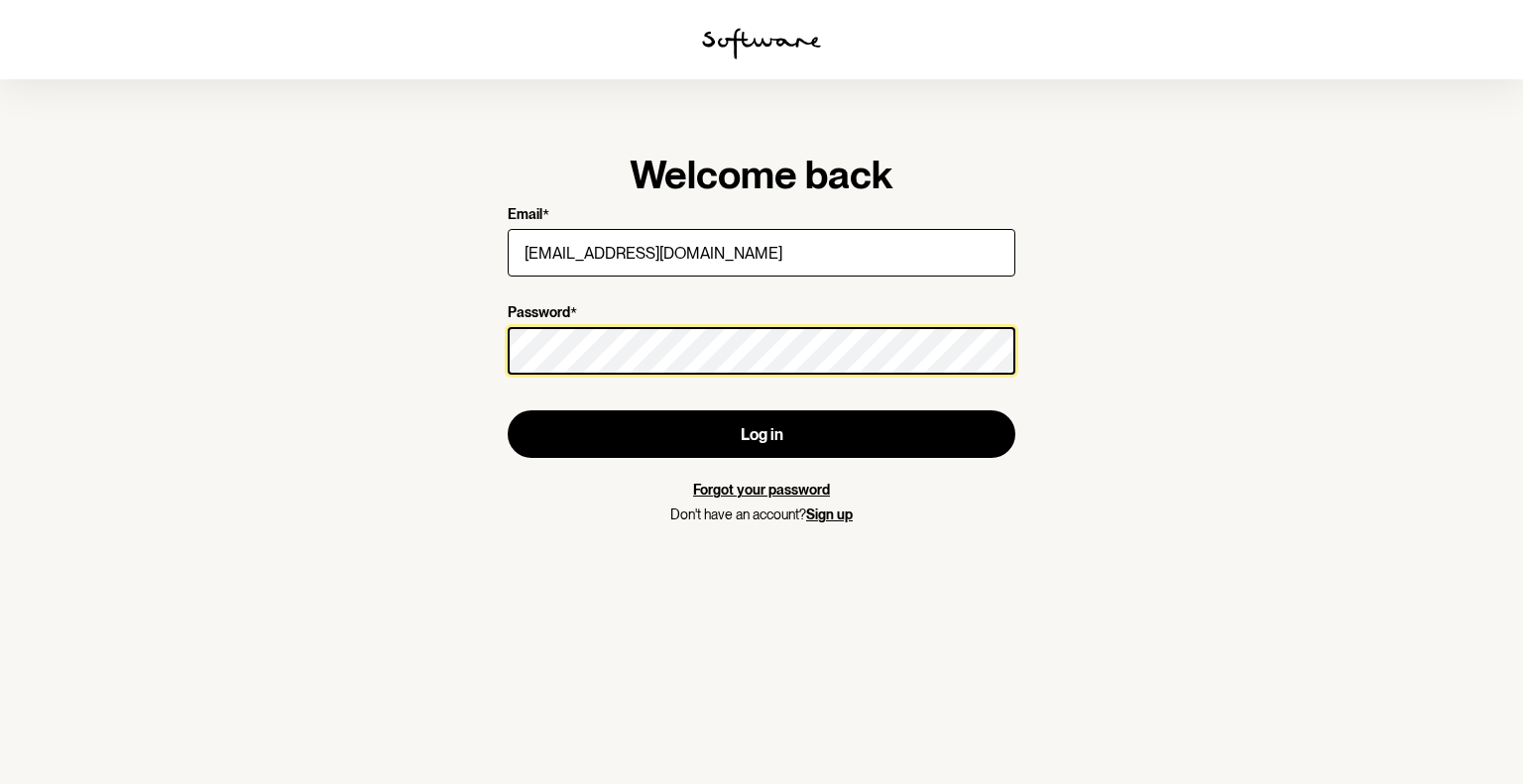 click on "Log in" at bounding box center [762, 434] 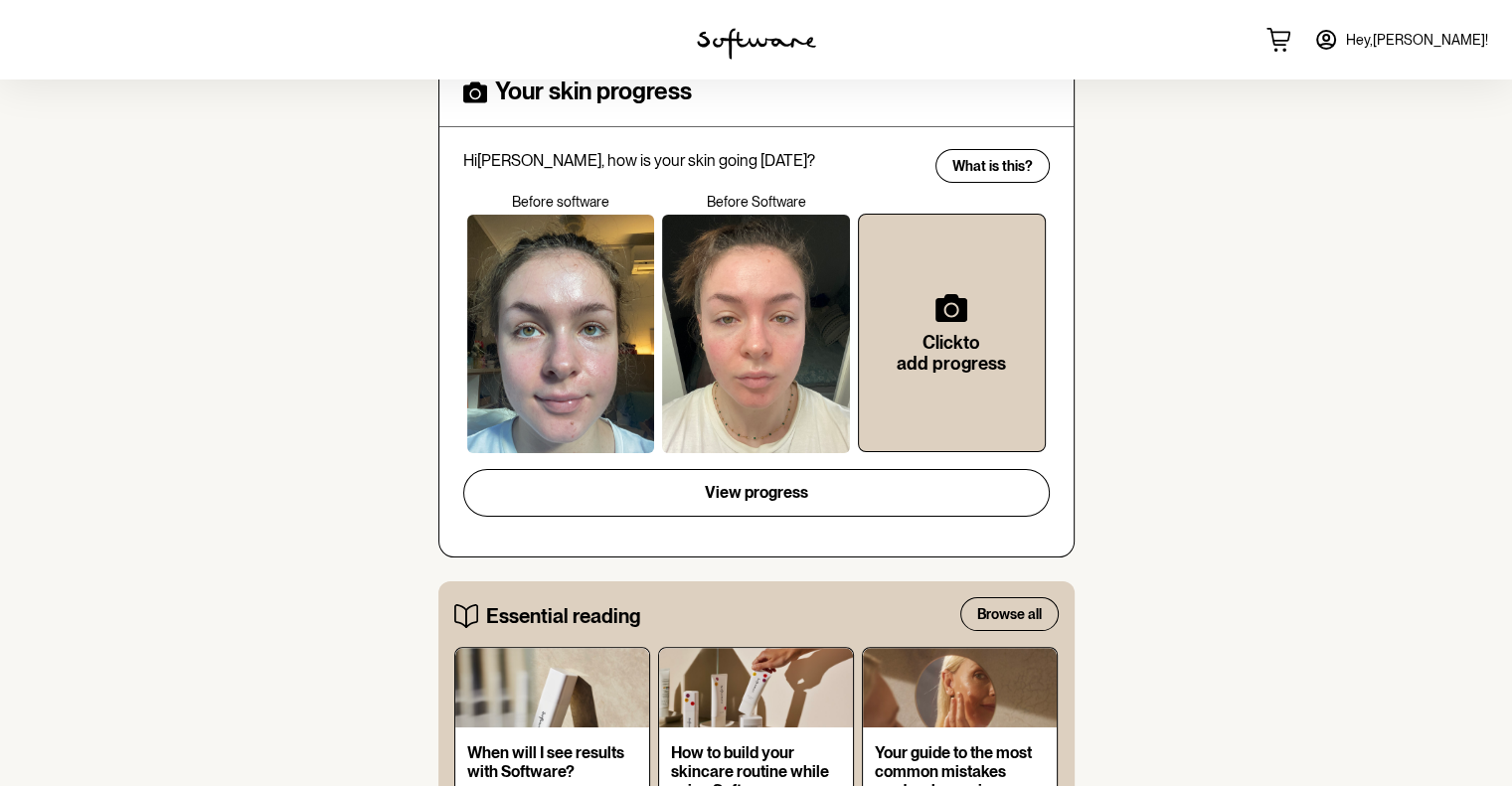 scroll, scrollTop: 673, scrollLeft: 0, axis: vertical 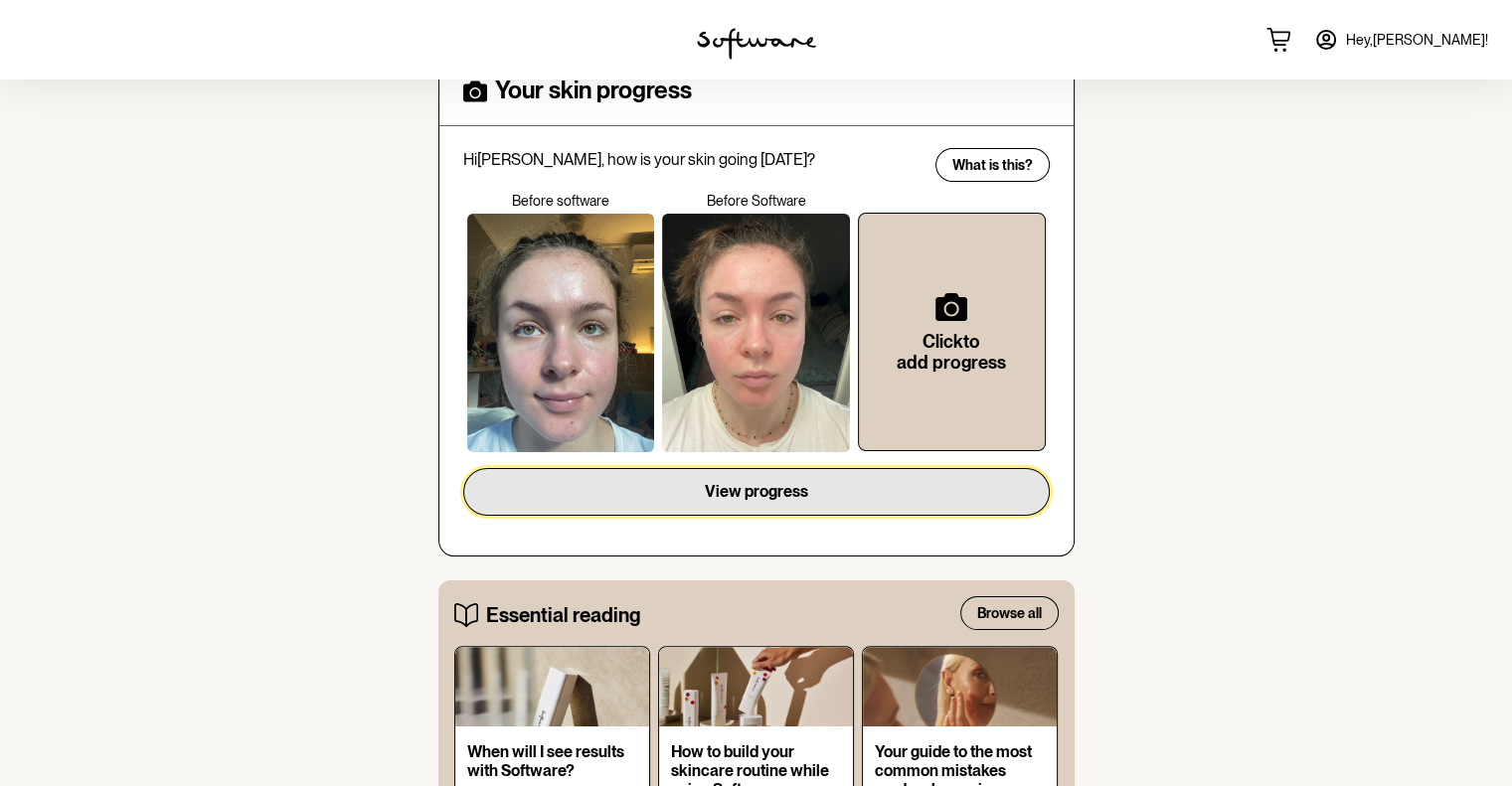 click on "View progress" at bounding box center (756, 492) 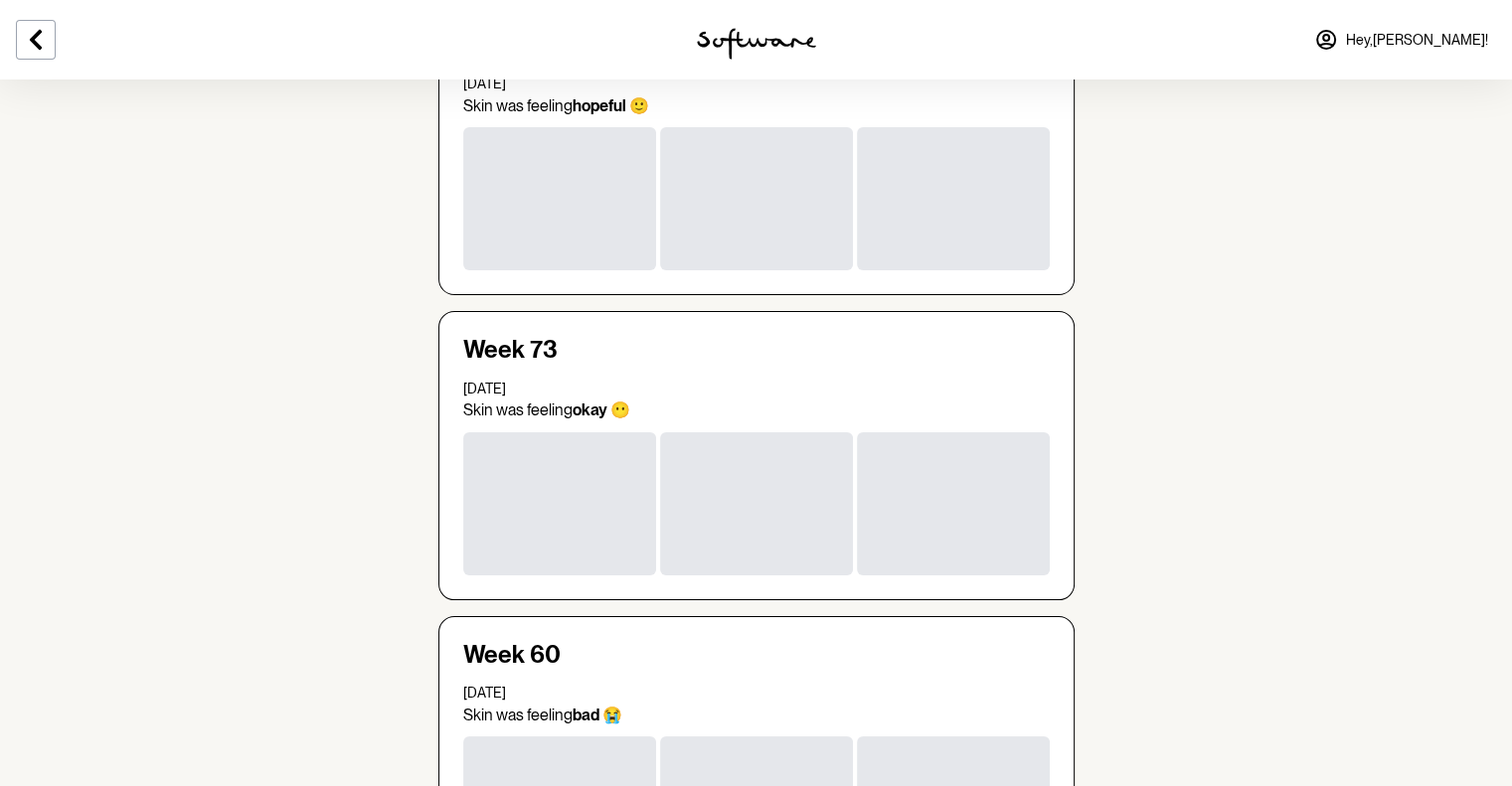 scroll, scrollTop: 1623, scrollLeft: 0, axis: vertical 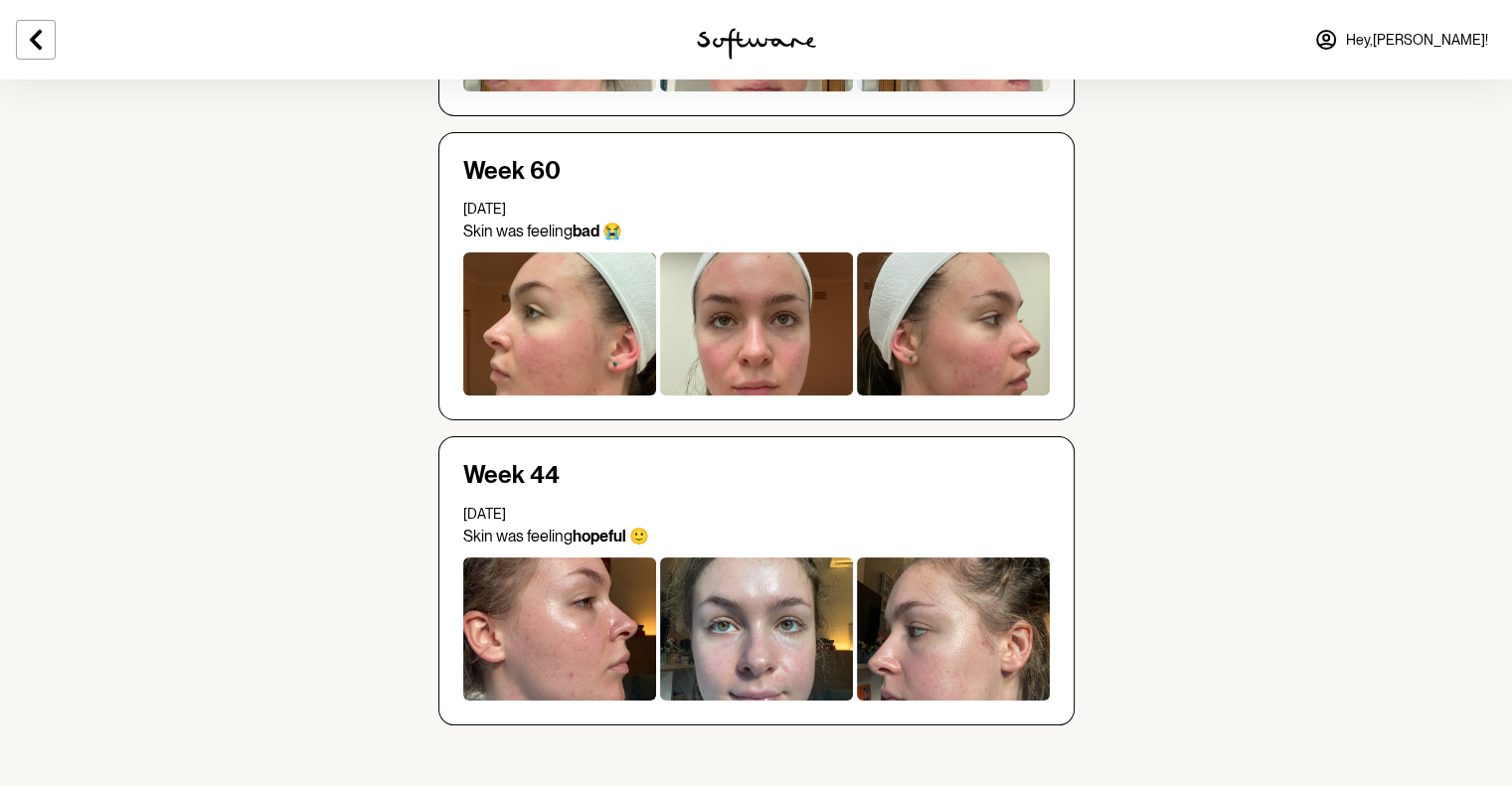 click at bounding box center [953, 324] 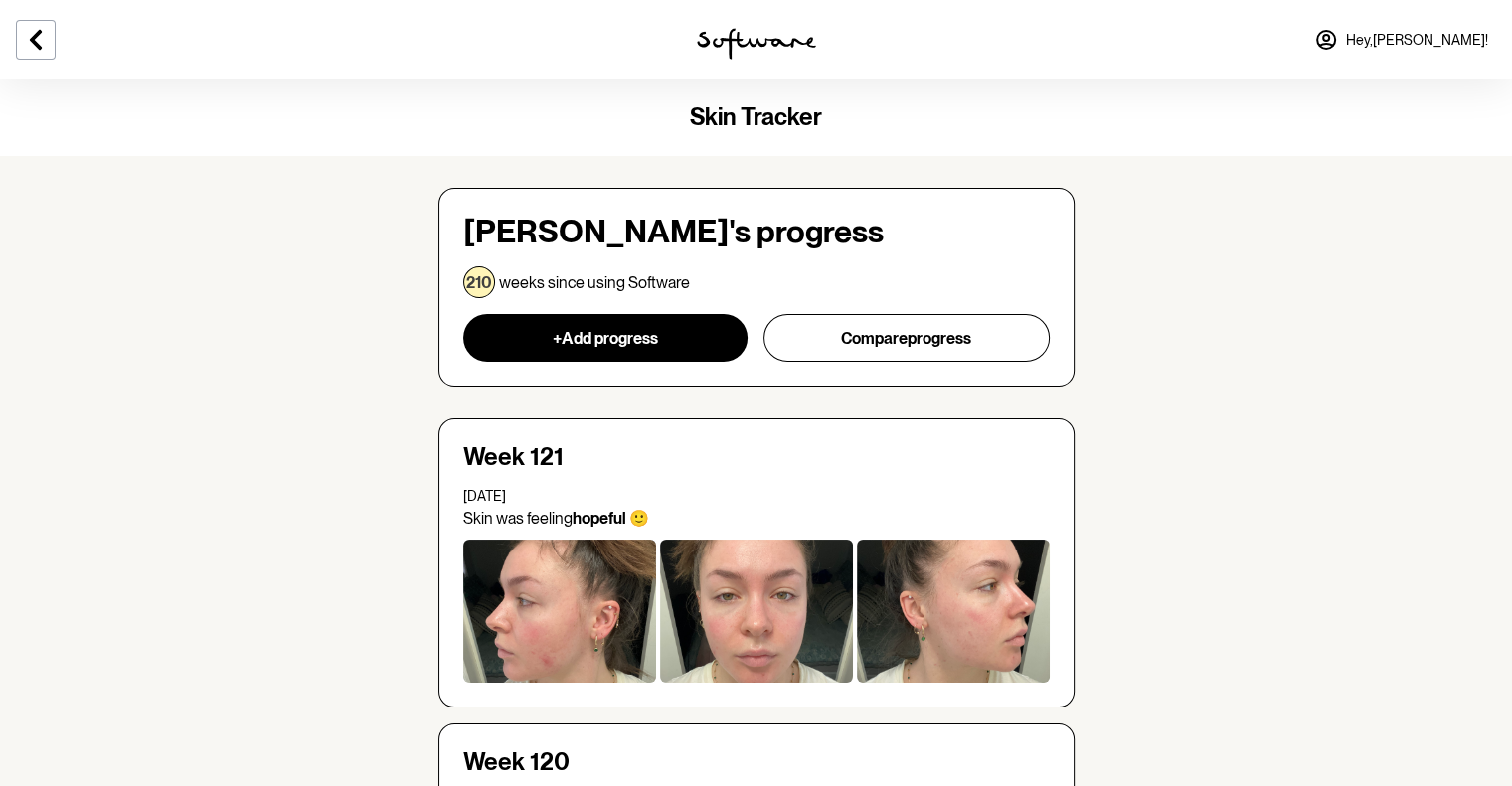 scroll, scrollTop: 0, scrollLeft: 0, axis: both 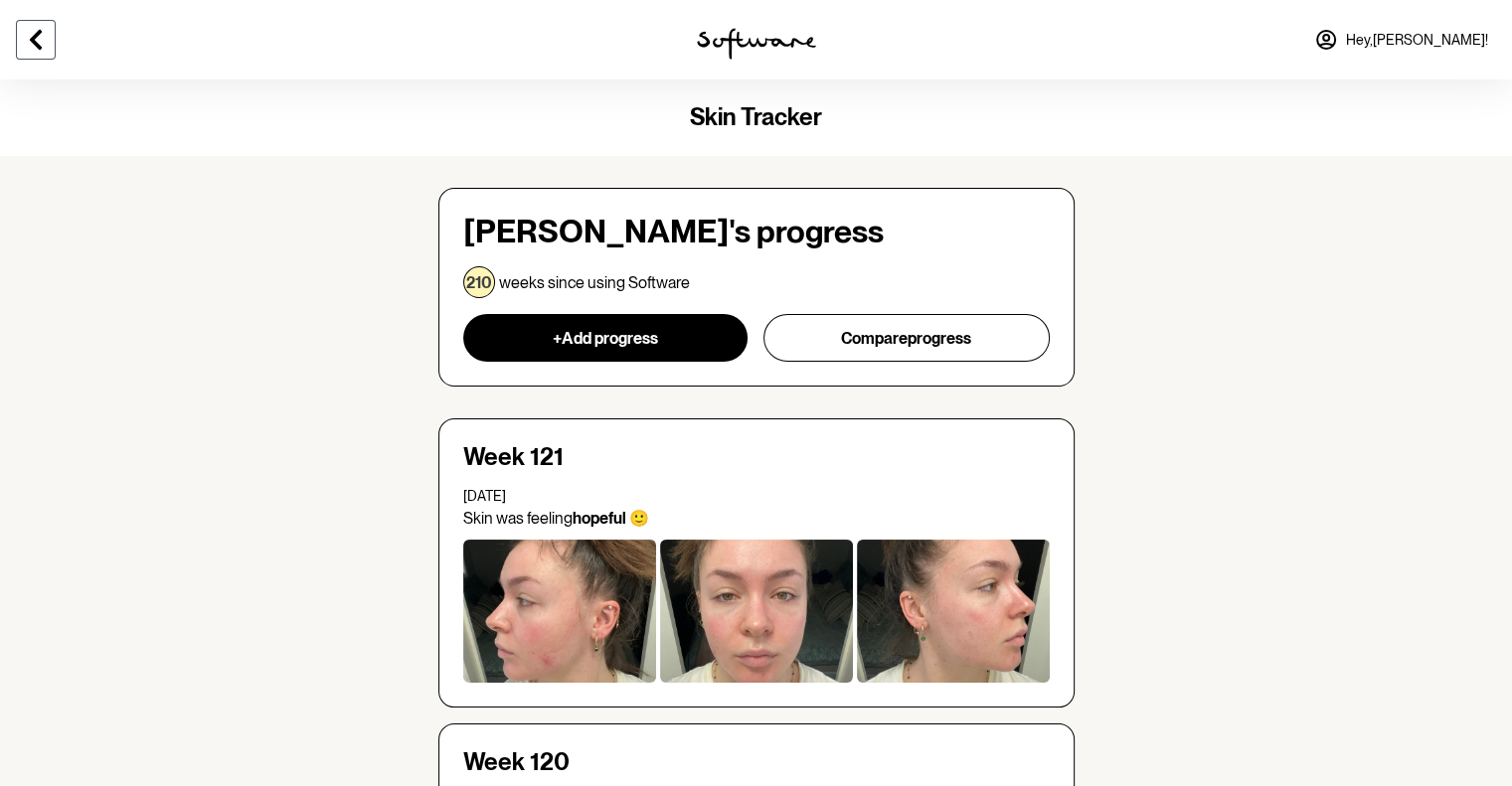 click 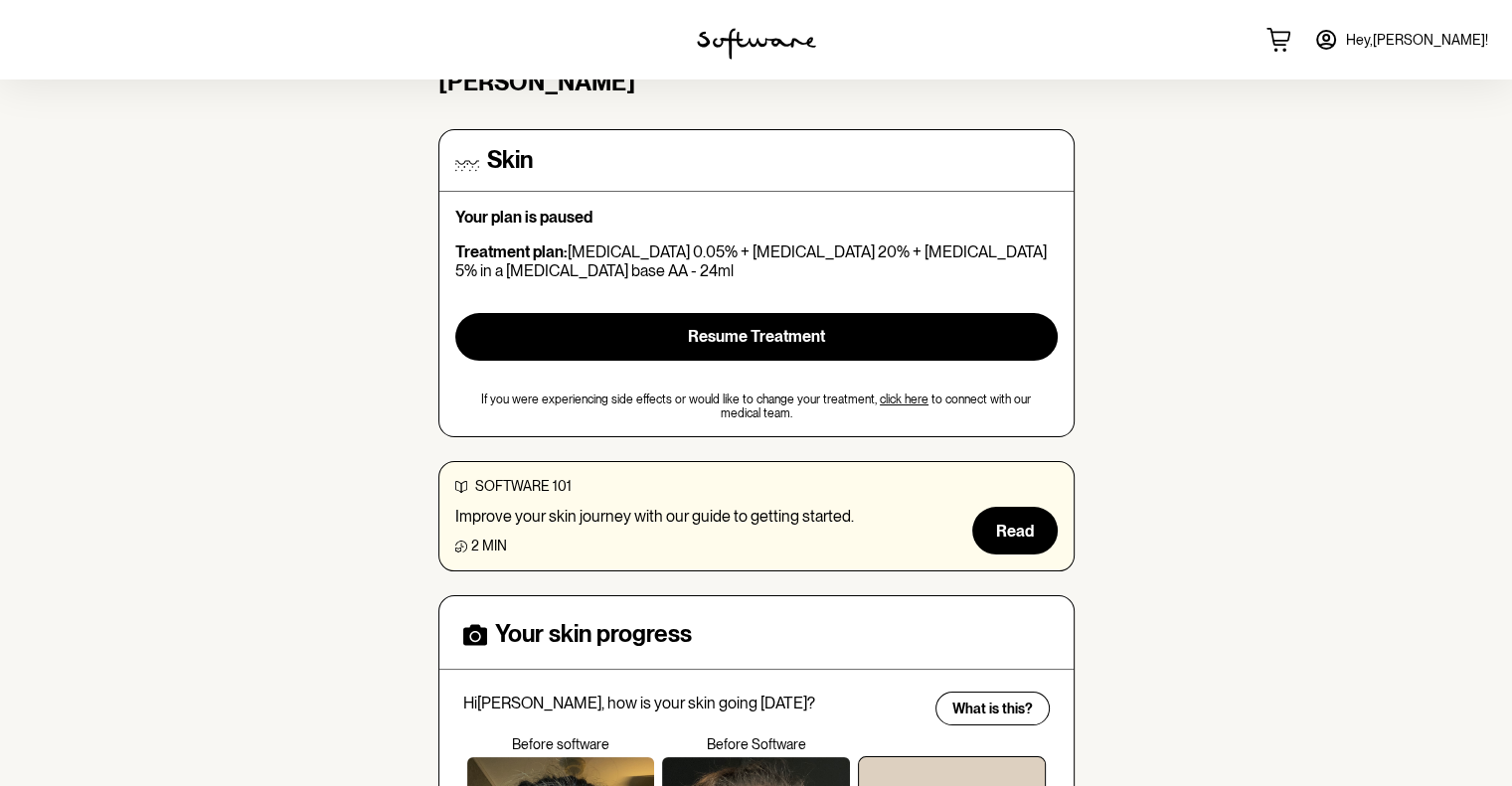 scroll, scrollTop: 0, scrollLeft: 0, axis: both 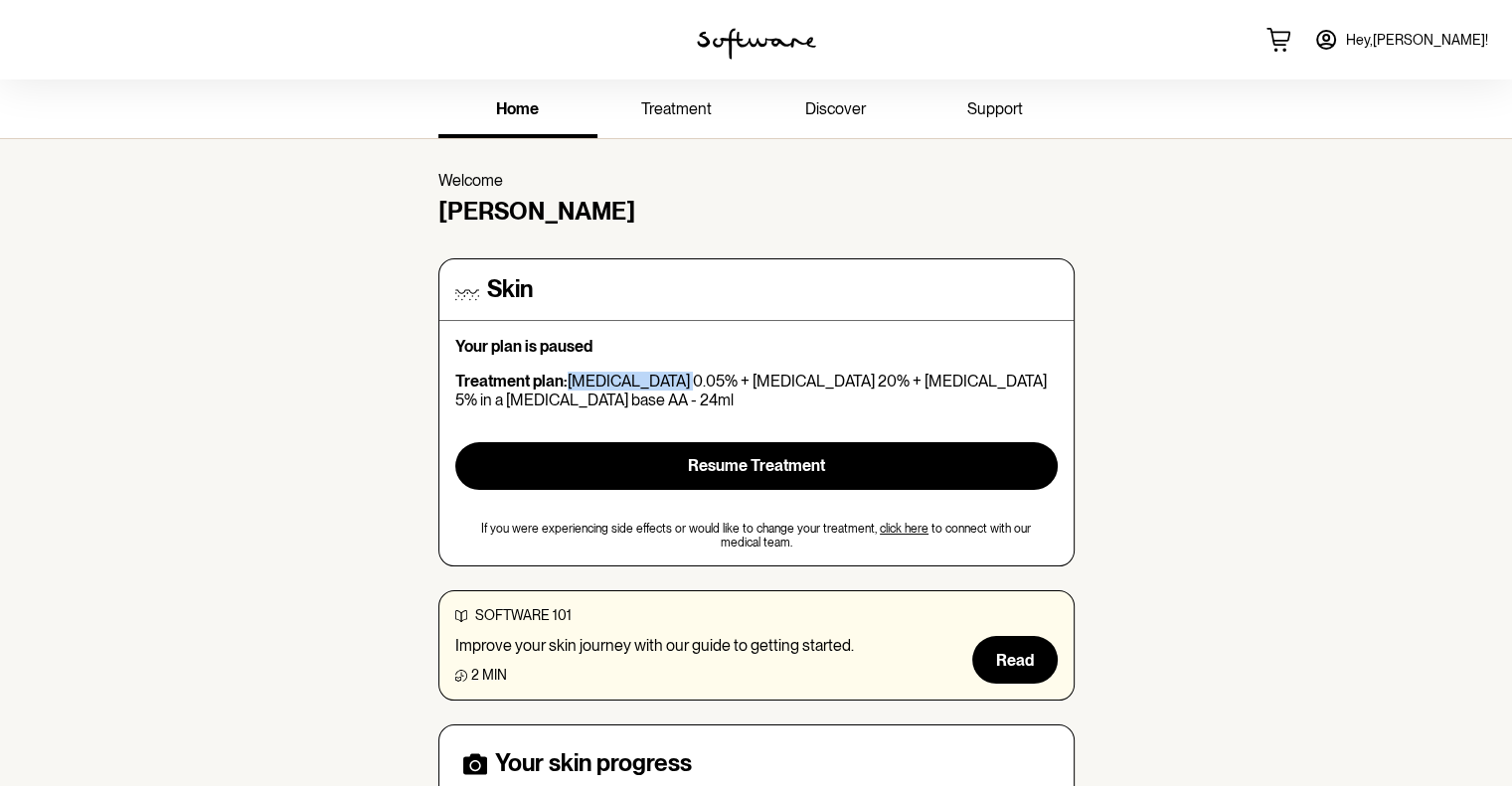 drag, startPoint x: 669, startPoint y: 381, endPoint x: 569, endPoint y: 377, distance: 100.07997 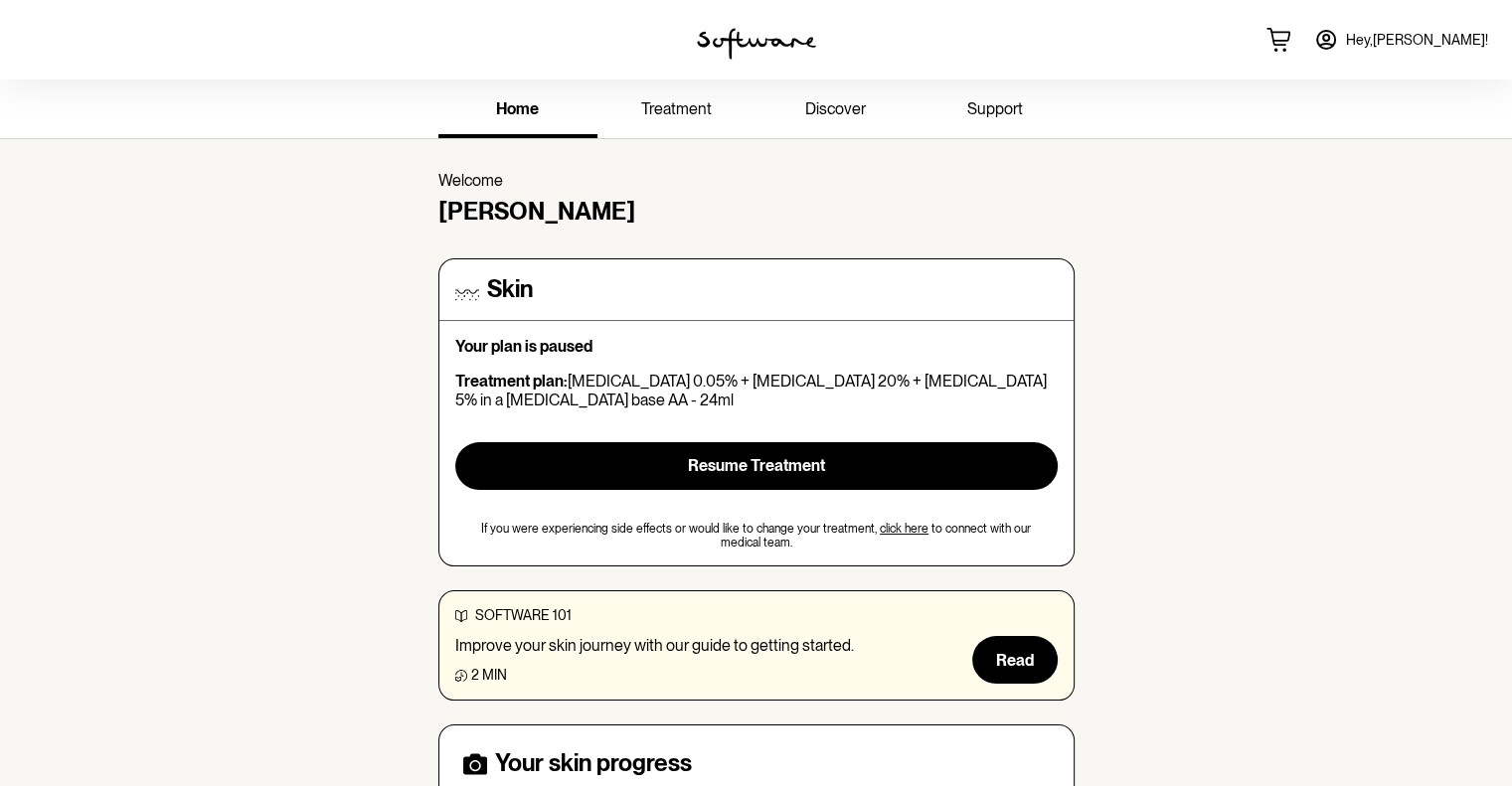 click on "Skin Your plan is paused Treatment plan:  Tretinoin 0.05% + Azelaic Acid 20% + Niacinamide 5% in a Hyaluronic Acid base AA - 24ml Resume Treatment If you were experiencing side effects or would like to change your treatment,   click here   to connect with our medical team." at bounding box center [756, 412] 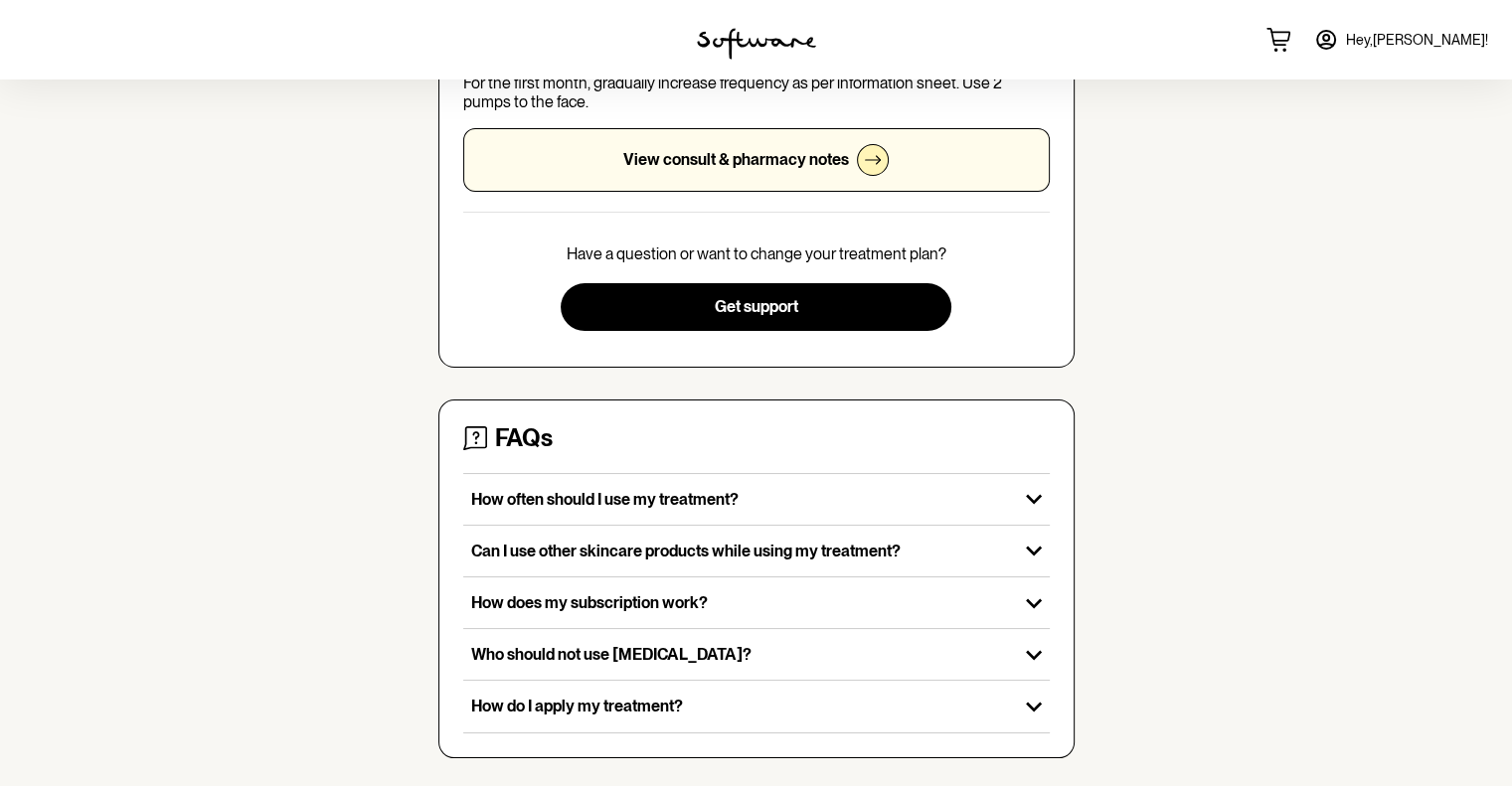 scroll, scrollTop: 0, scrollLeft: 0, axis: both 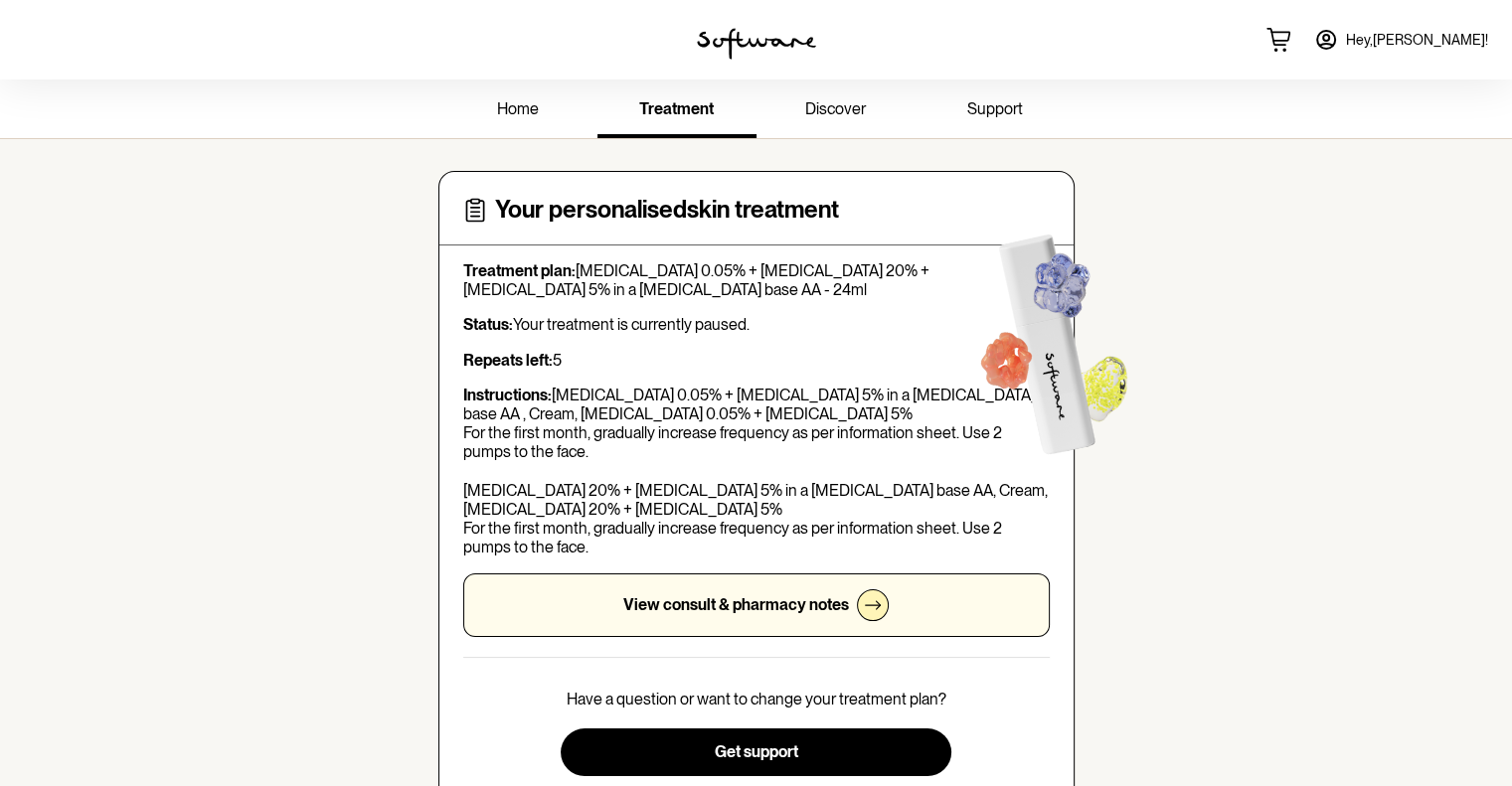 click on "home" at bounding box center (518, 108) 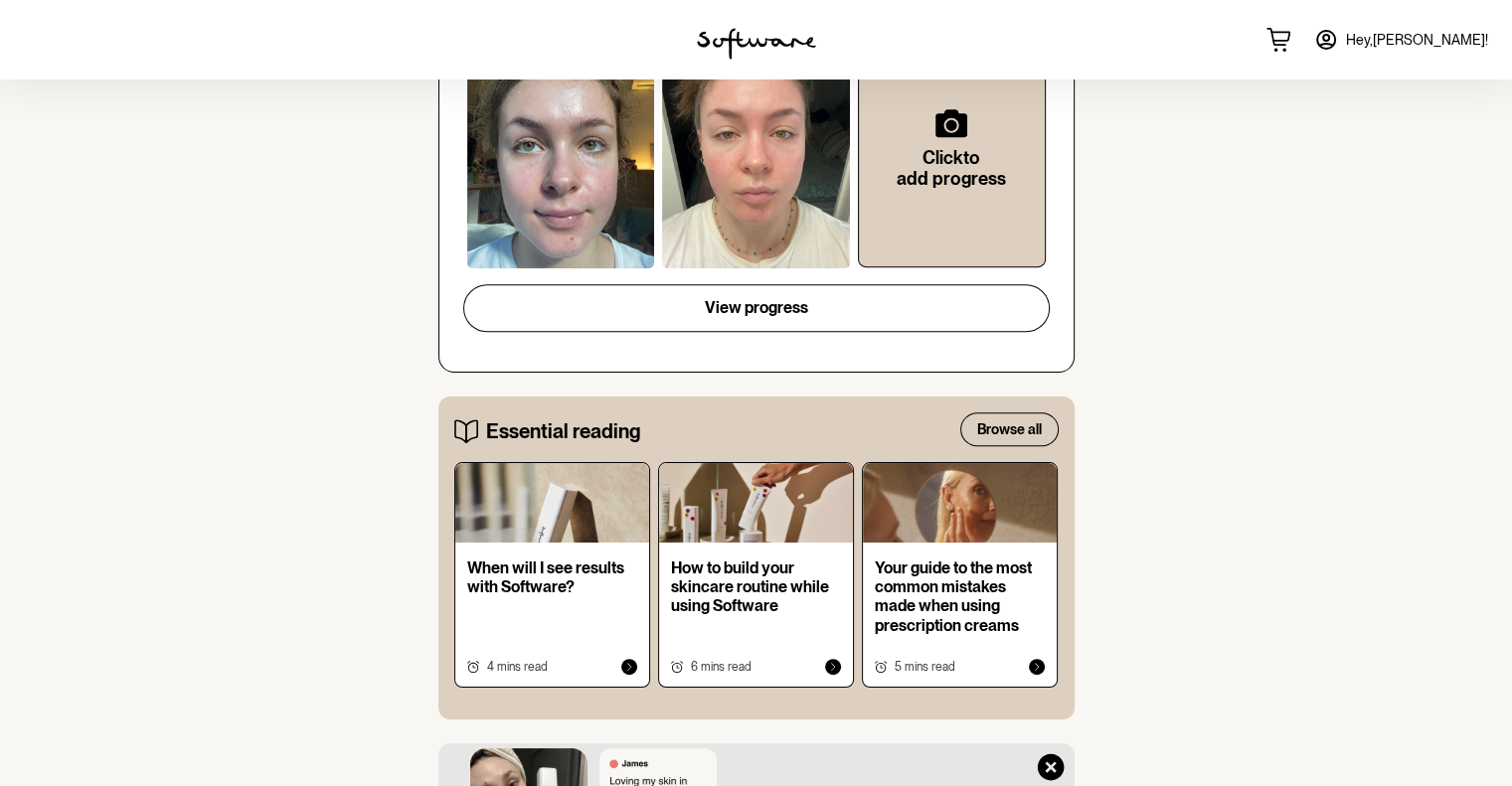 scroll, scrollTop: 855, scrollLeft: 0, axis: vertical 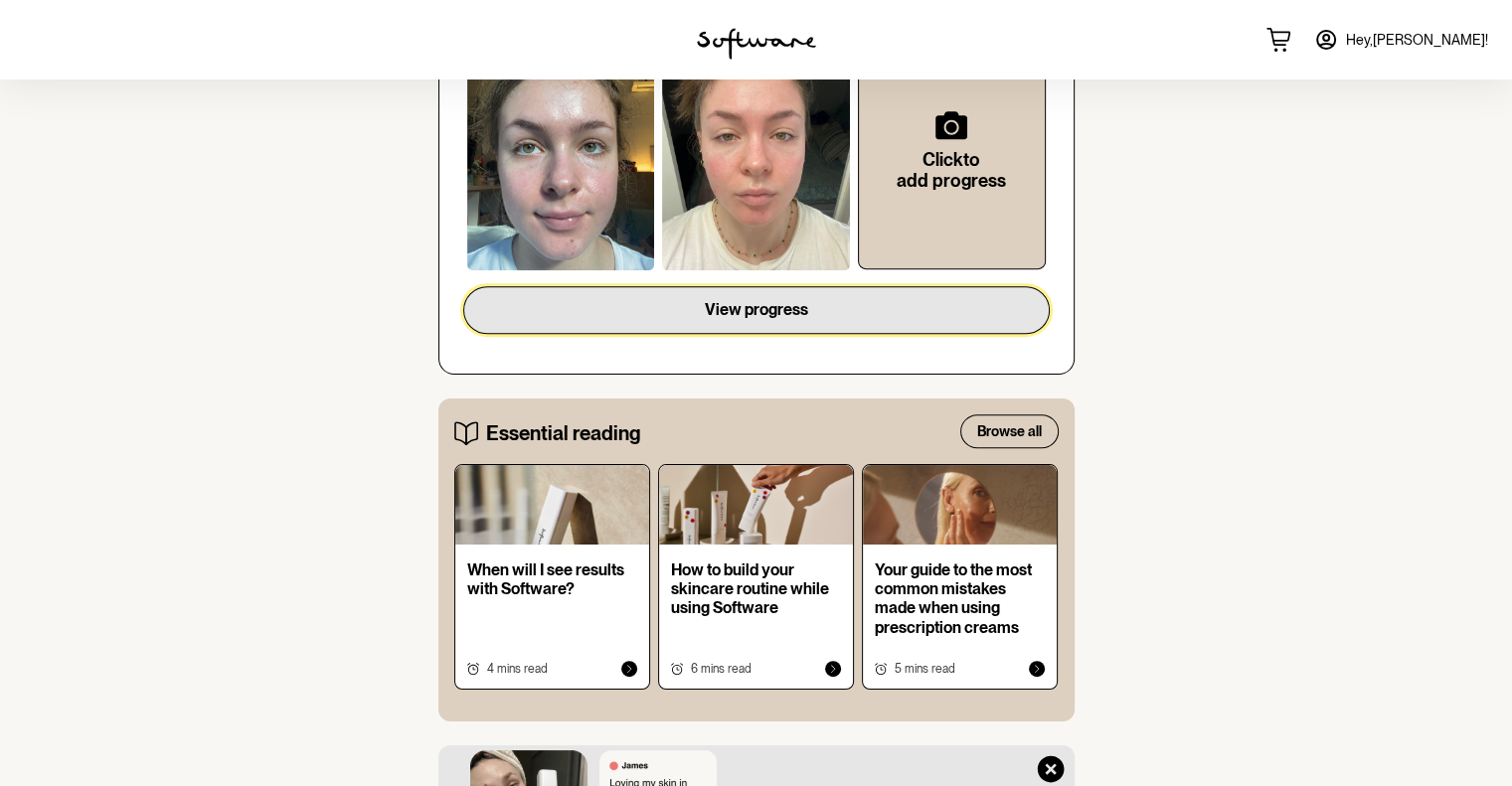 click on "View progress" at bounding box center (756, 310) 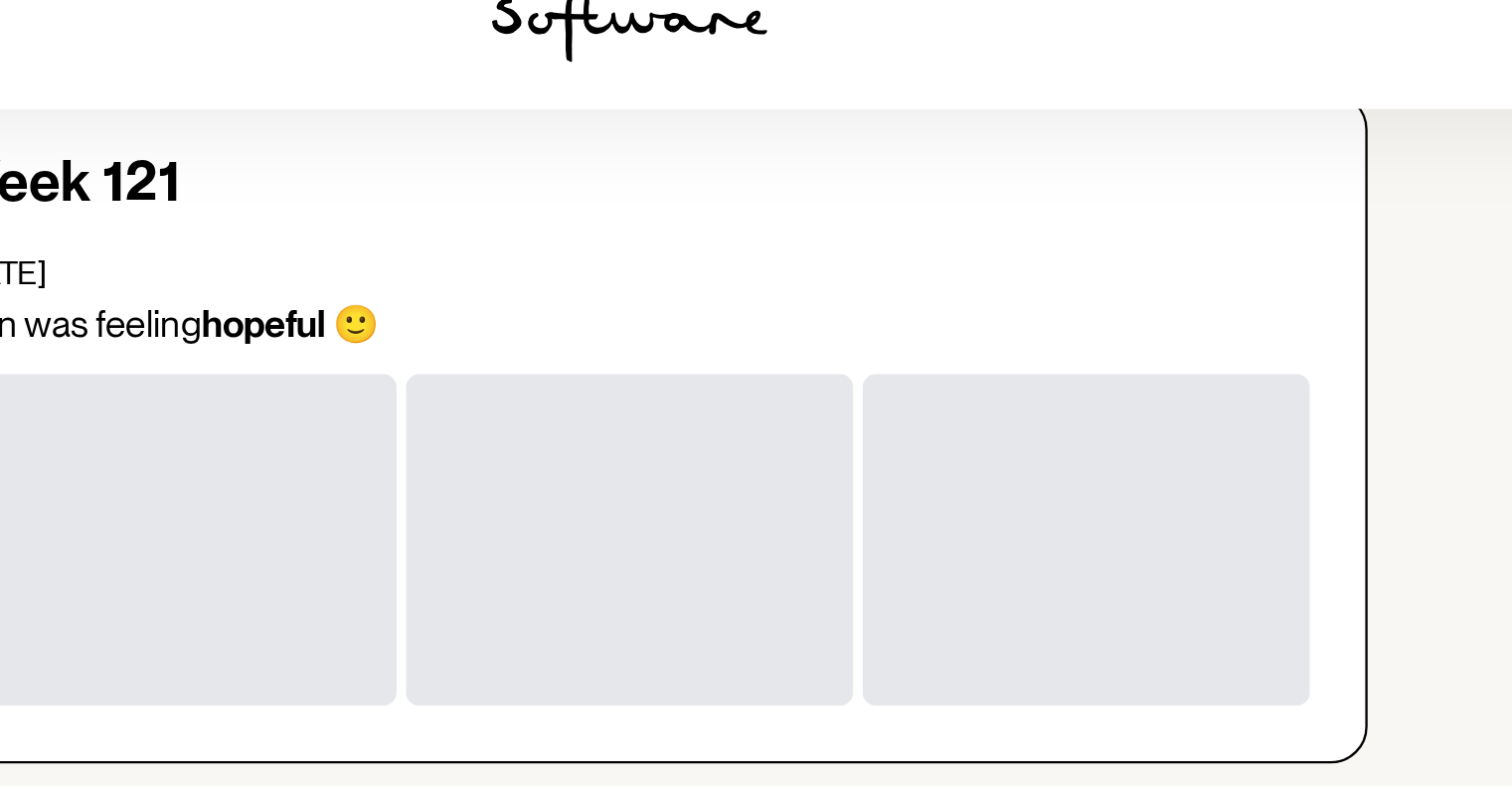scroll, scrollTop: 346, scrollLeft: 0, axis: vertical 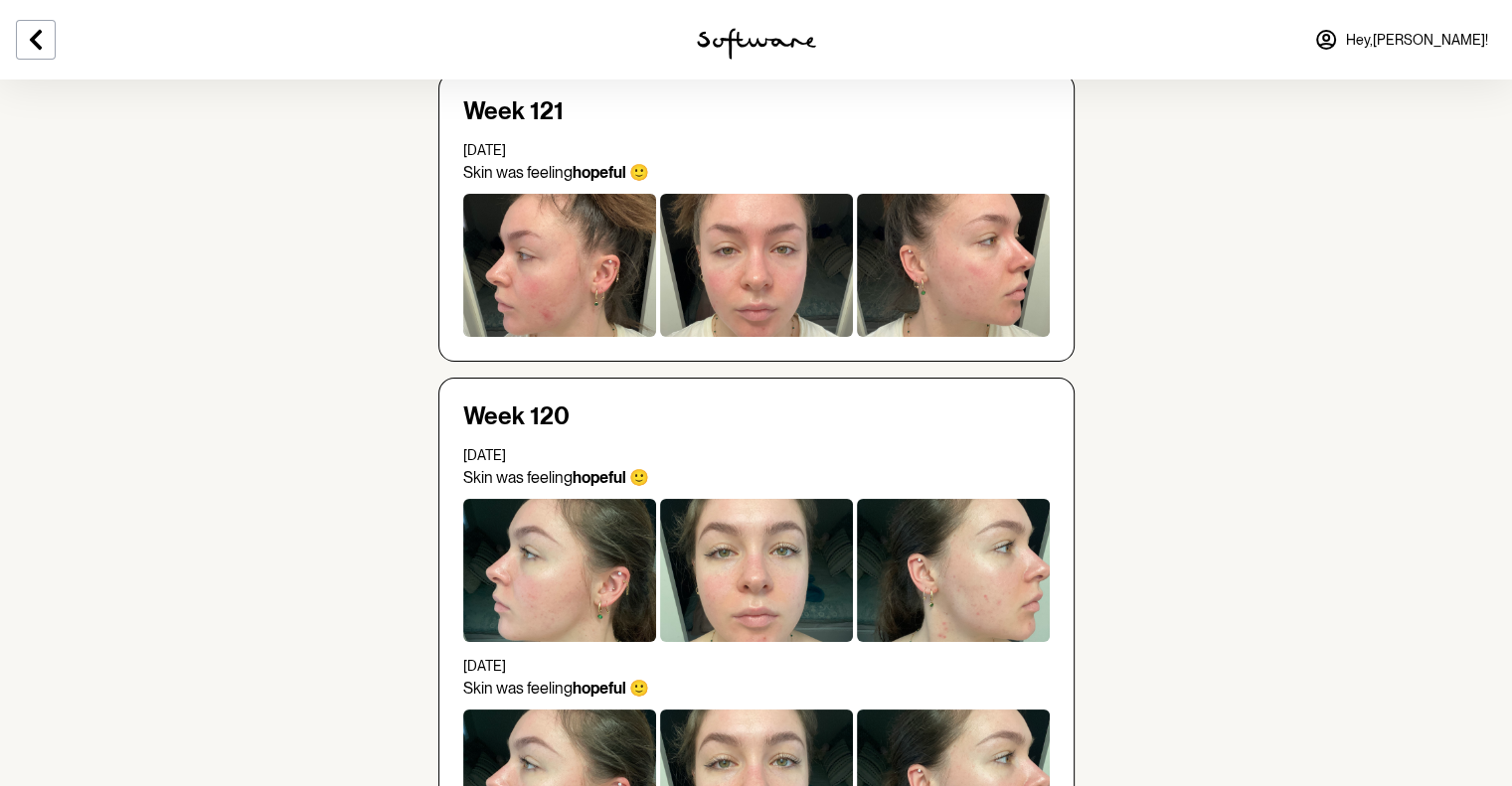 click at bounding box center [756, 44] 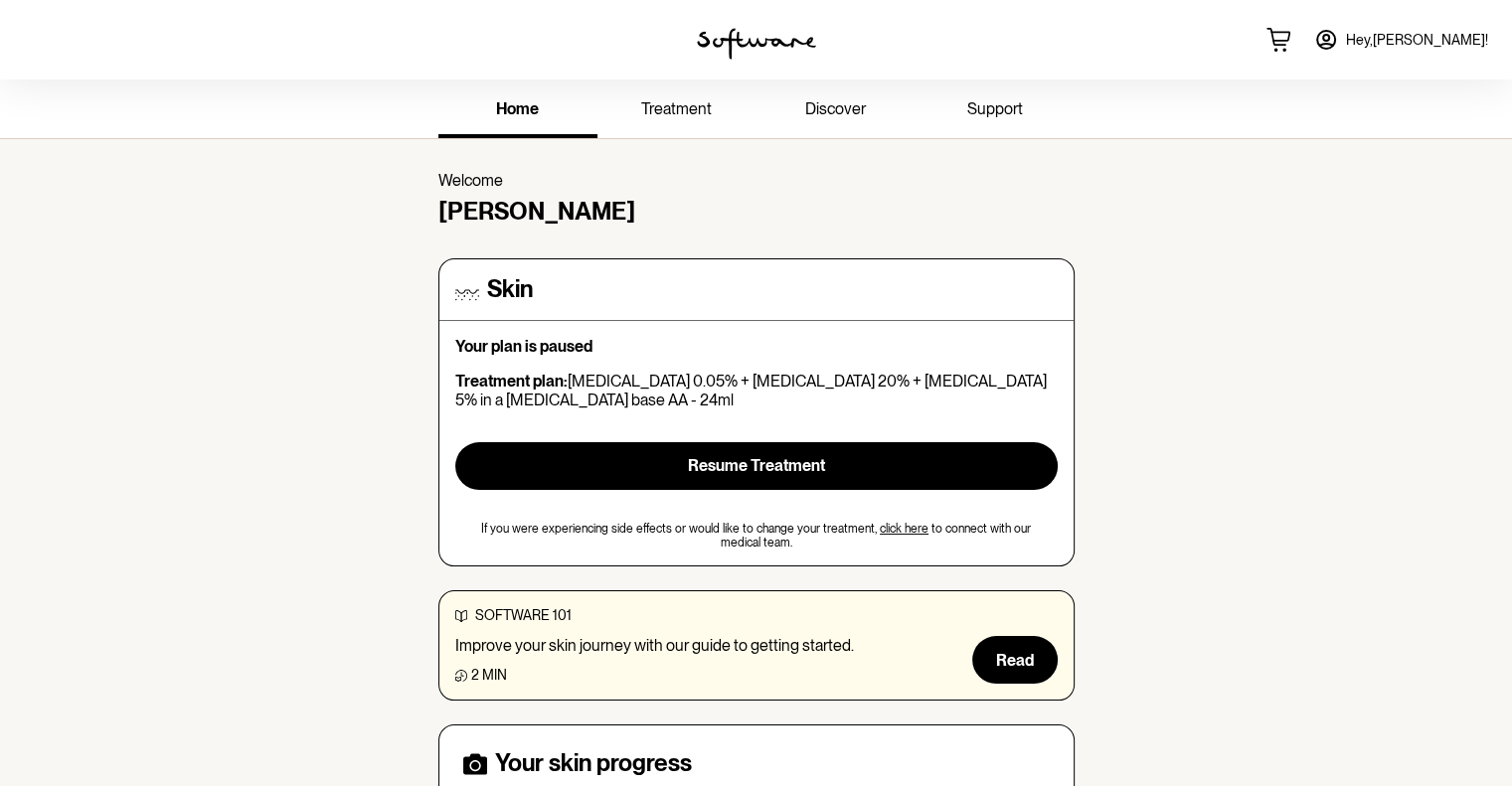 click at bounding box center [756, 44] 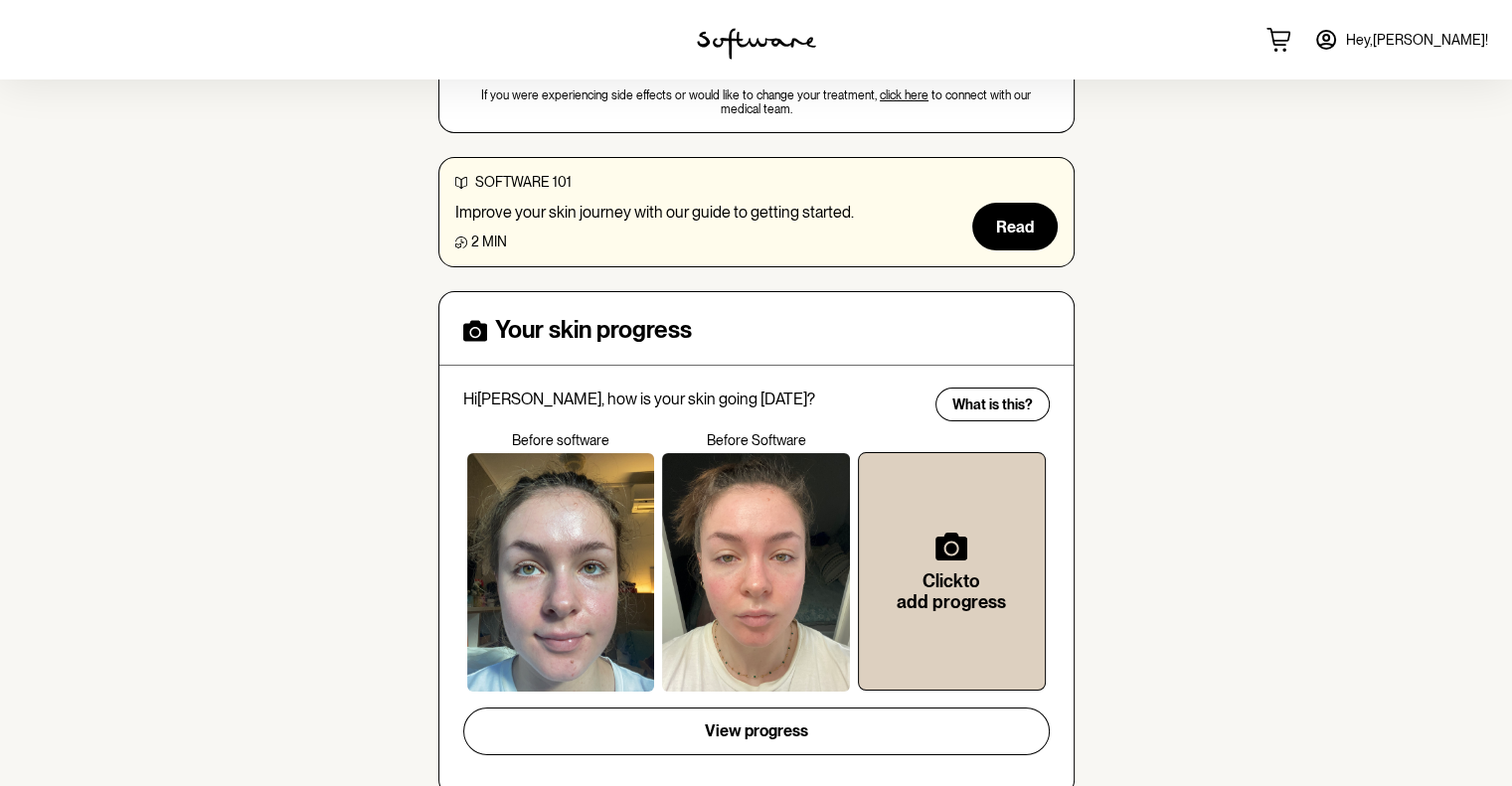 scroll, scrollTop: 0, scrollLeft: 0, axis: both 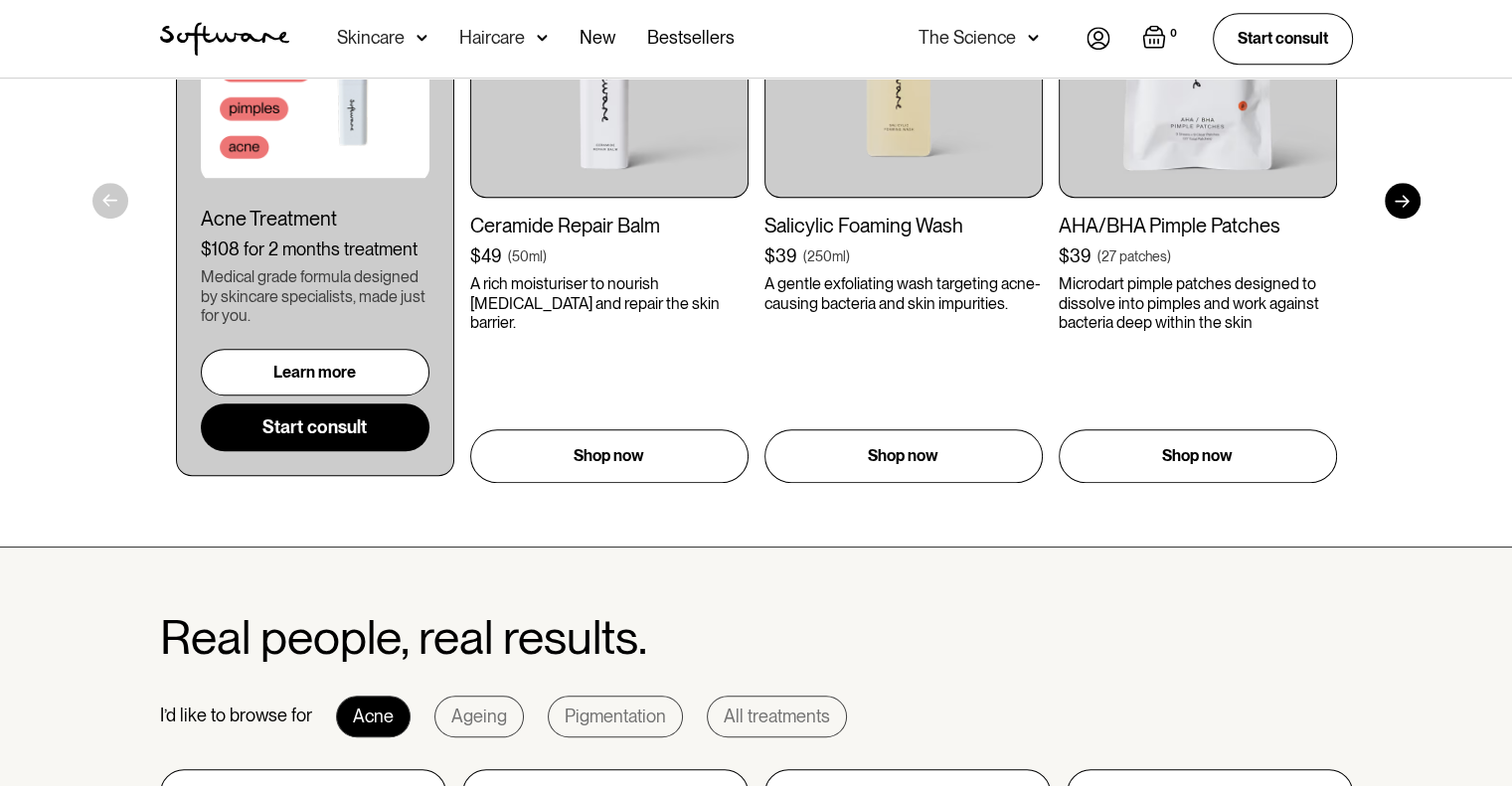 click on "Get to your goals, faster. I’d like to browse for Acne Ageing Pigmentation Everyday care Haircare Acne Treatment $108 for 2 months treatment Medical grade formula designed by skincare specialists, made just for you. Learn more Start consult Ceramide Repair Balm $49  ( 50ml ) A rich moisturiser to nourish dryness and repair the skin barrier.
Includes: Shop now Salicylic Foaming Wash $39  ( 250ml ) A gentle exfoliating wash targeting acne-causing bacteria and skin impurities.
Includes: Shop now AHA/BHA Pimple Patches $39  ( 27 patches ) Microdart pimple patches designed to dissolve into pimples and work against bacteria deep within the skin Includes: Shop now Acne Supplement $49  ( ) Daily capsules that support skin health and reduce pimples from the inside, out. Includes: Shop now Hydrogel Face Masks $14.90  ( 3-pack ) A moisture-infused hydrating face mask that instantly quenches and revives dull, dry skin. Includes: Shop now Hydration Booster $113  $89  ( ) Includes: Shop now $49  ( 30ml ) $34" at bounding box center [756, 114] 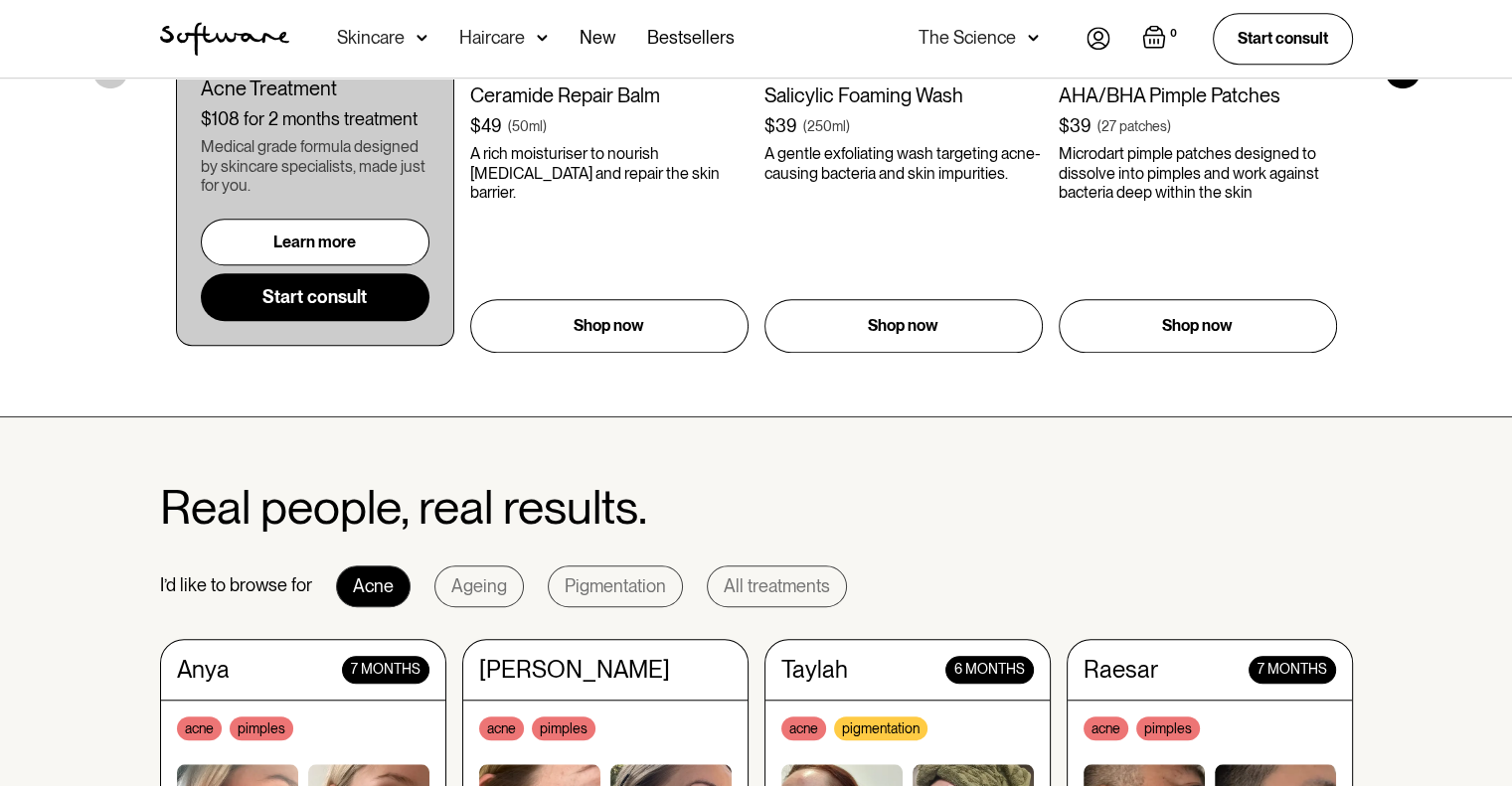 scroll, scrollTop: 1073, scrollLeft: 0, axis: vertical 